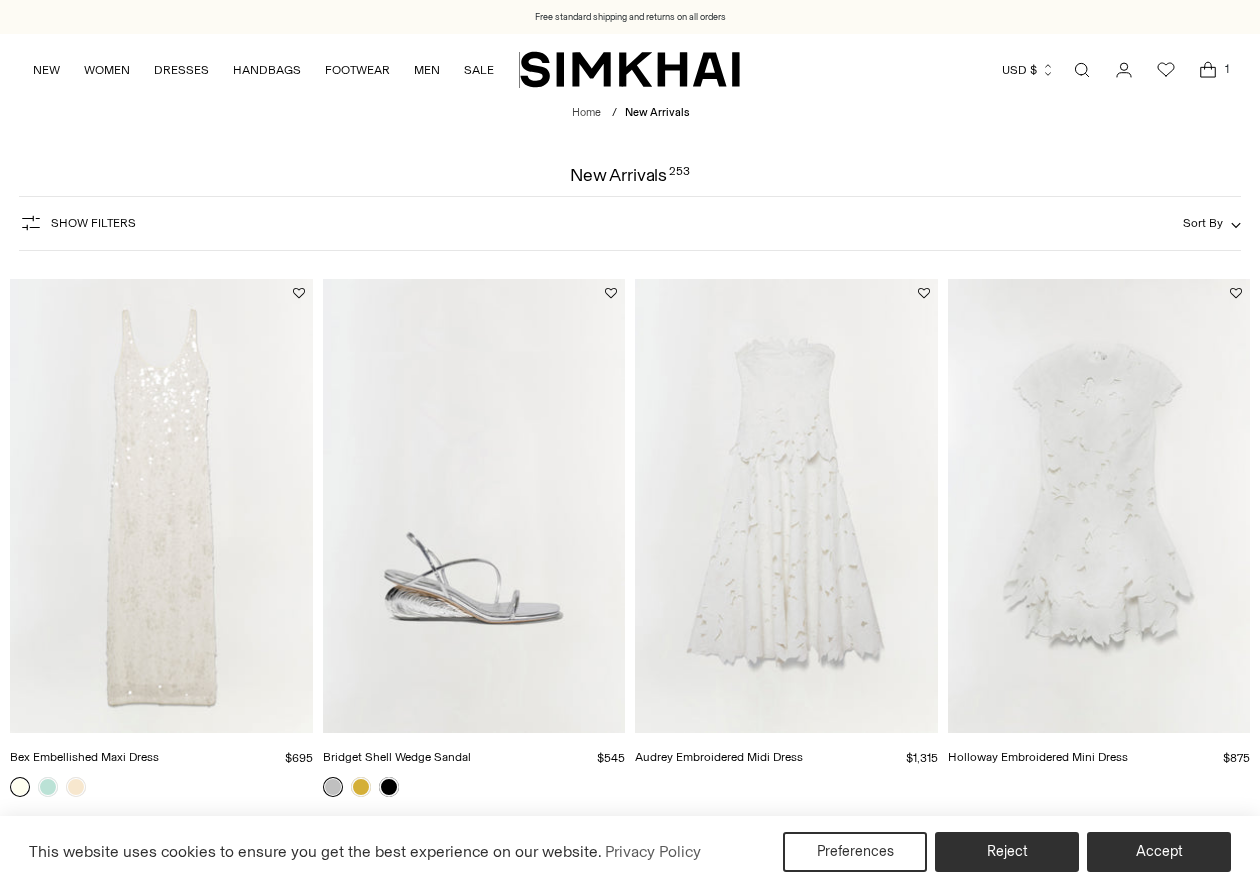 scroll, scrollTop: 0, scrollLeft: 0, axis: both 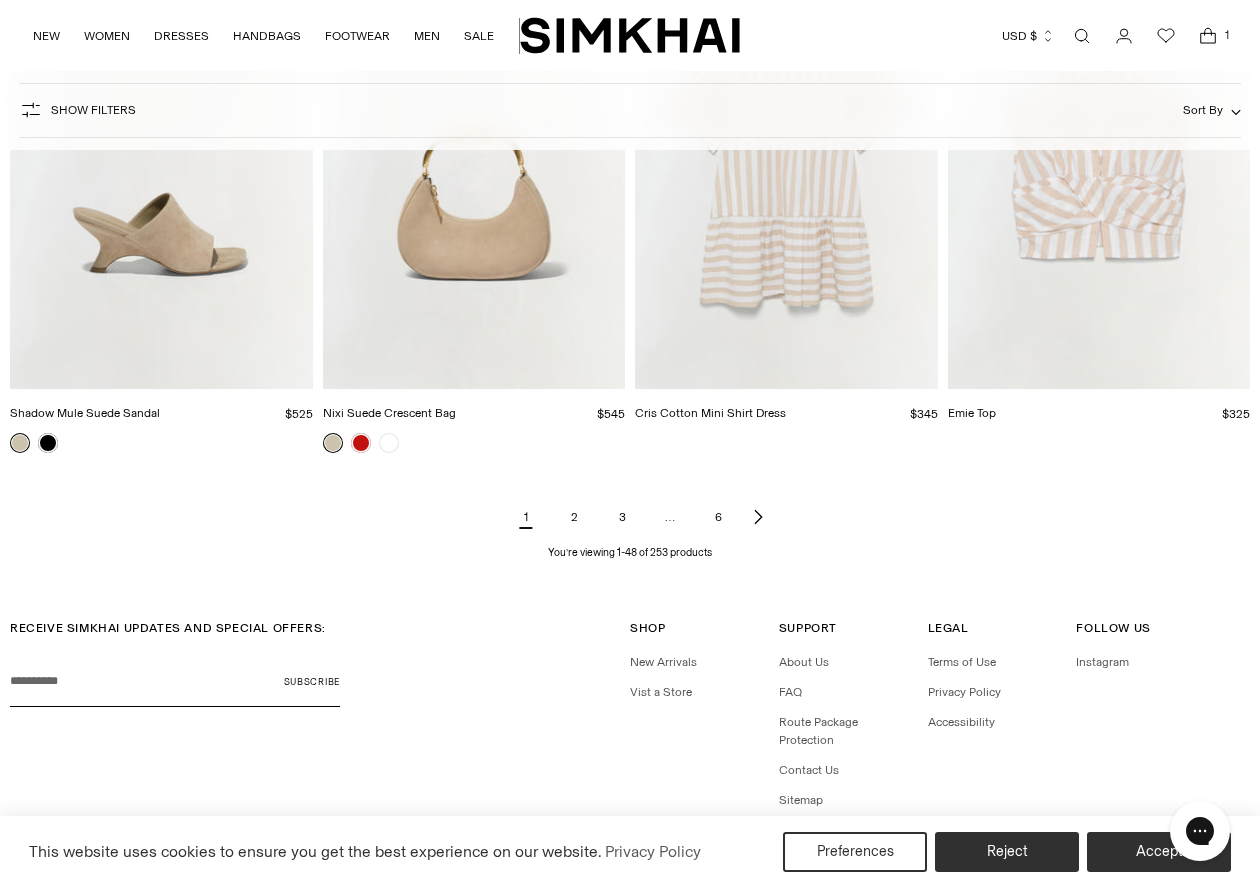 click on "2" at bounding box center [574, 517] 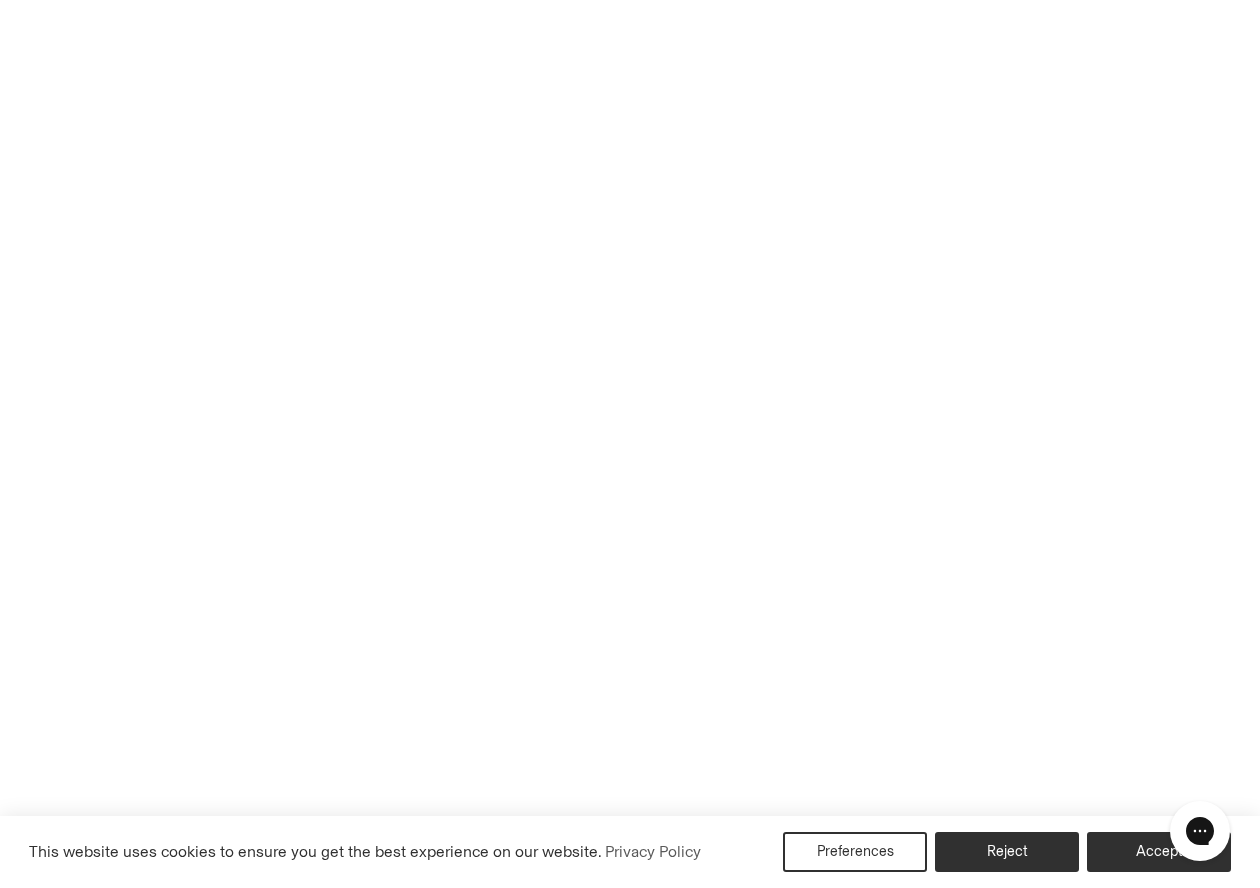 scroll, scrollTop: 6473, scrollLeft: 1, axis: both 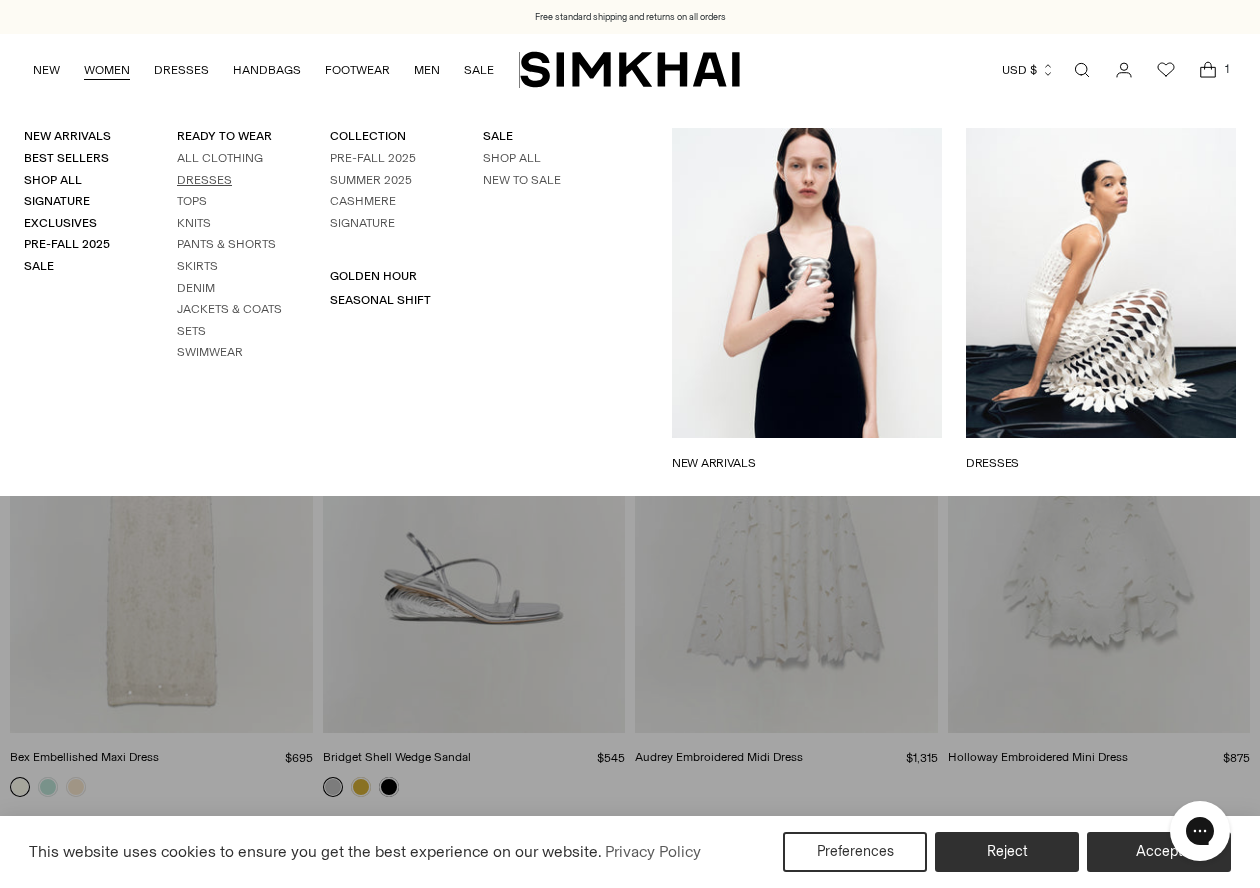 click on "Dresses" at bounding box center [204, 180] 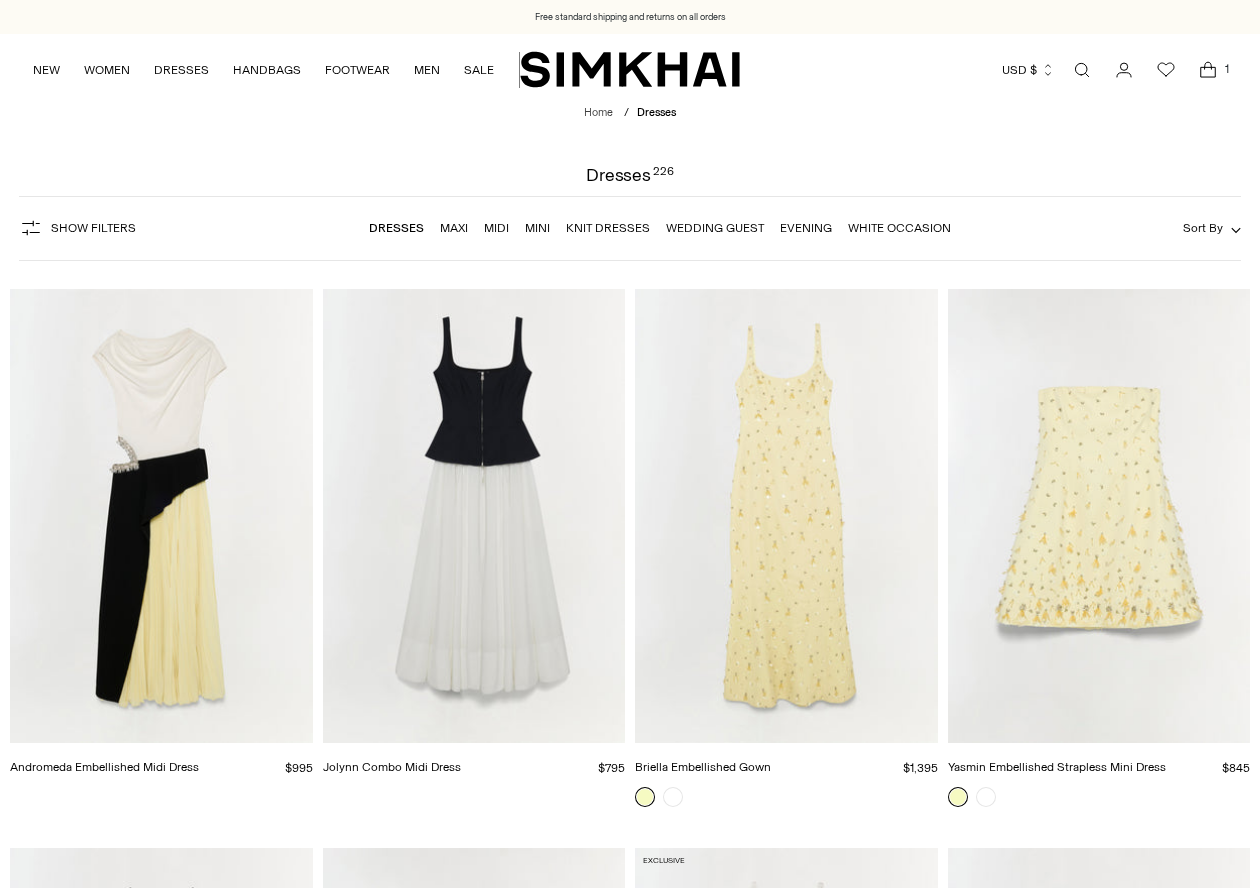 scroll, scrollTop: 0, scrollLeft: 0, axis: both 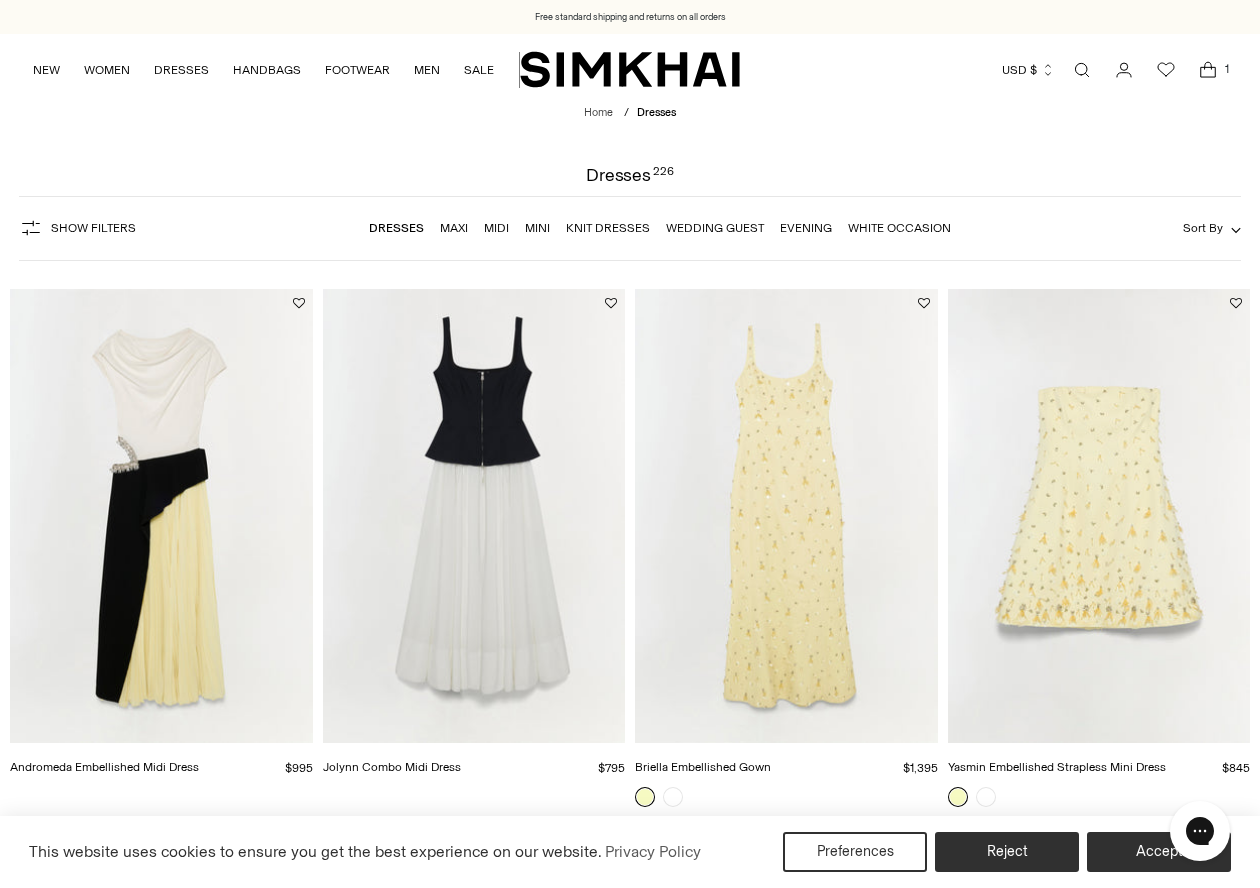 click on "Maxi" at bounding box center [454, 228] 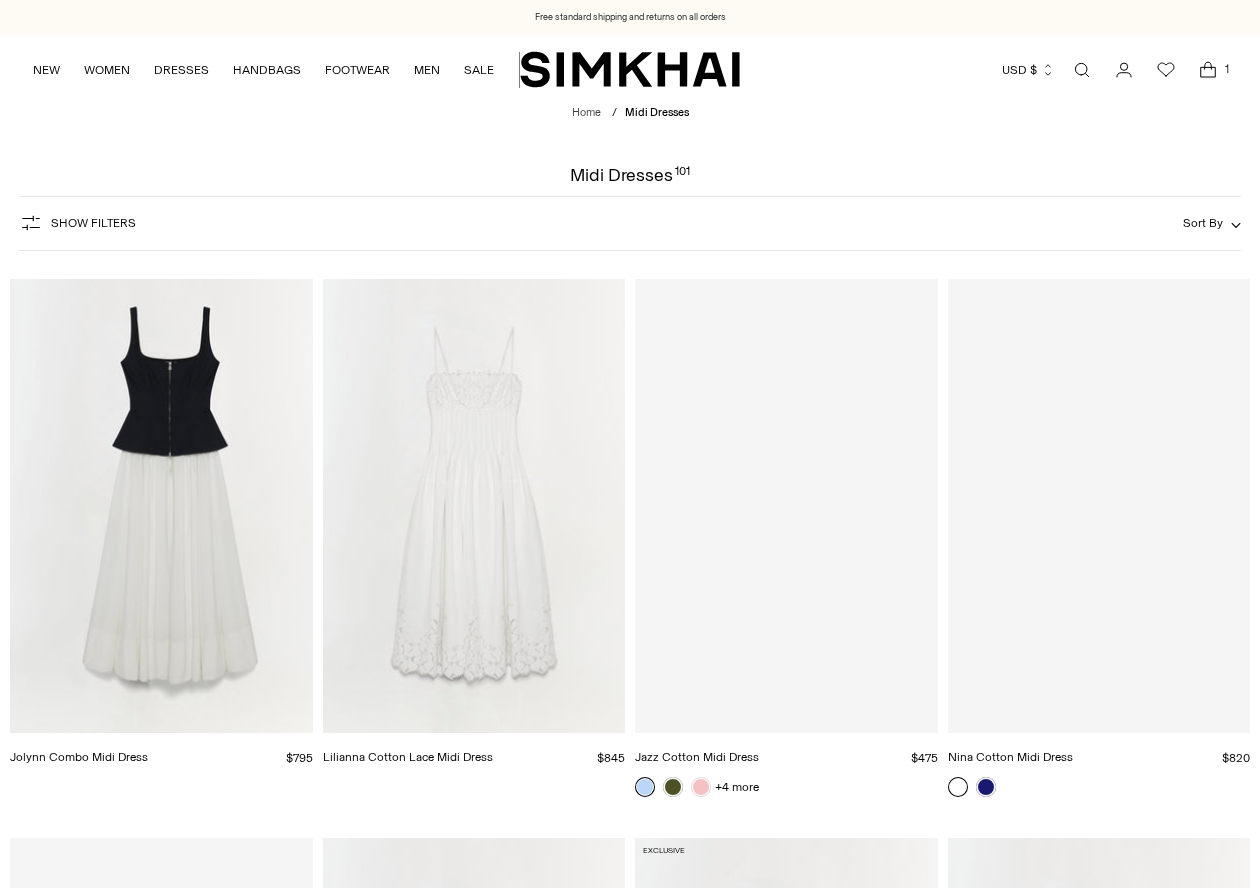 scroll, scrollTop: 0, scrollLeft: 0, axis: both 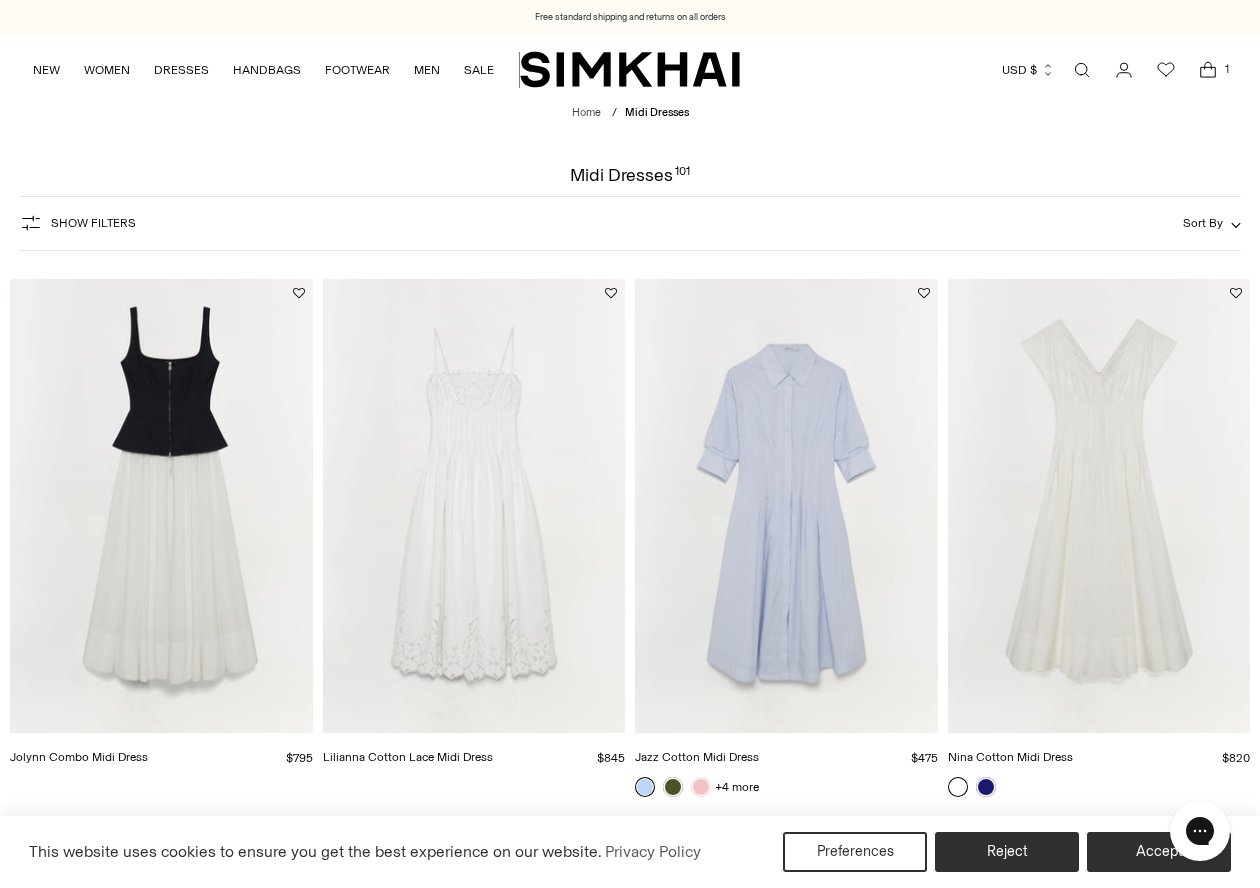 click at bounding box center (0, 0) 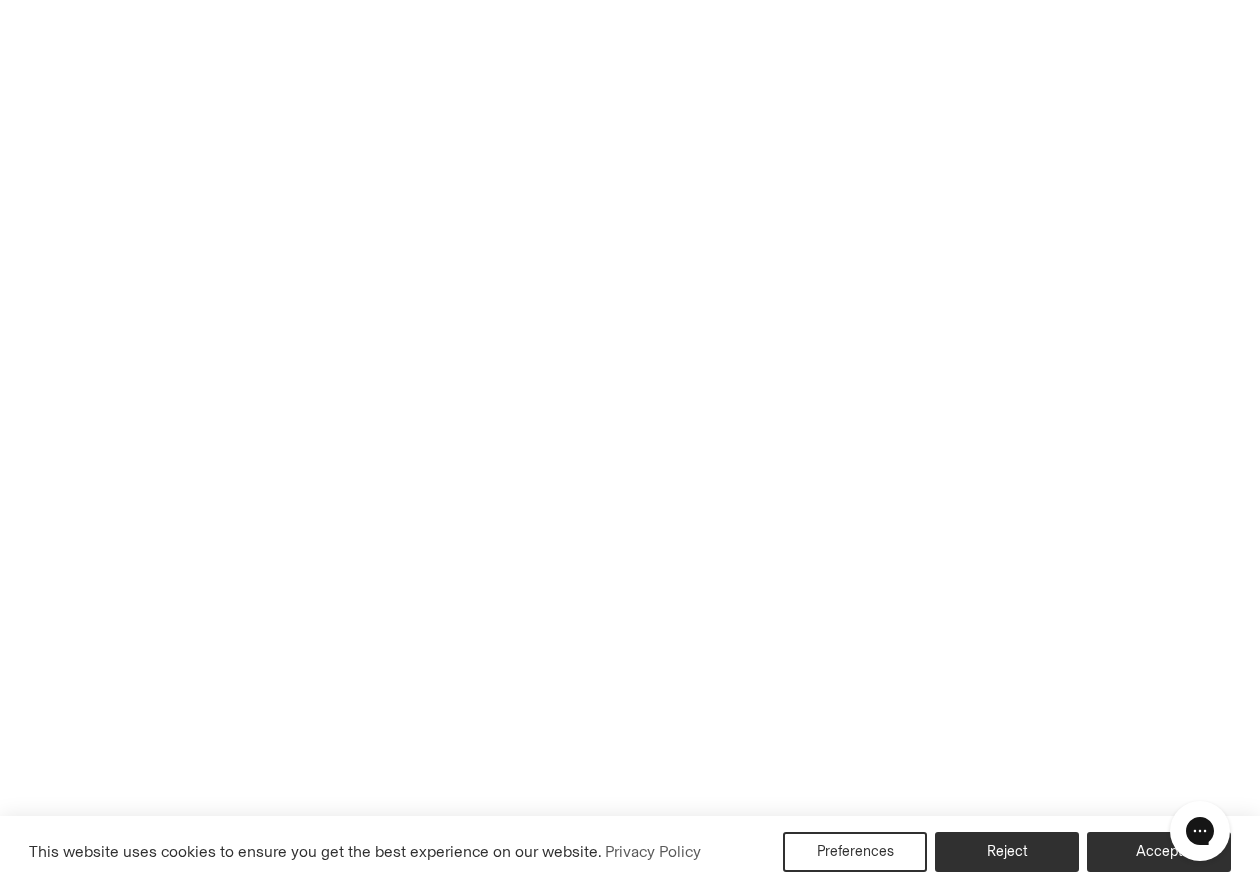 click at bounding box center [0, 0] 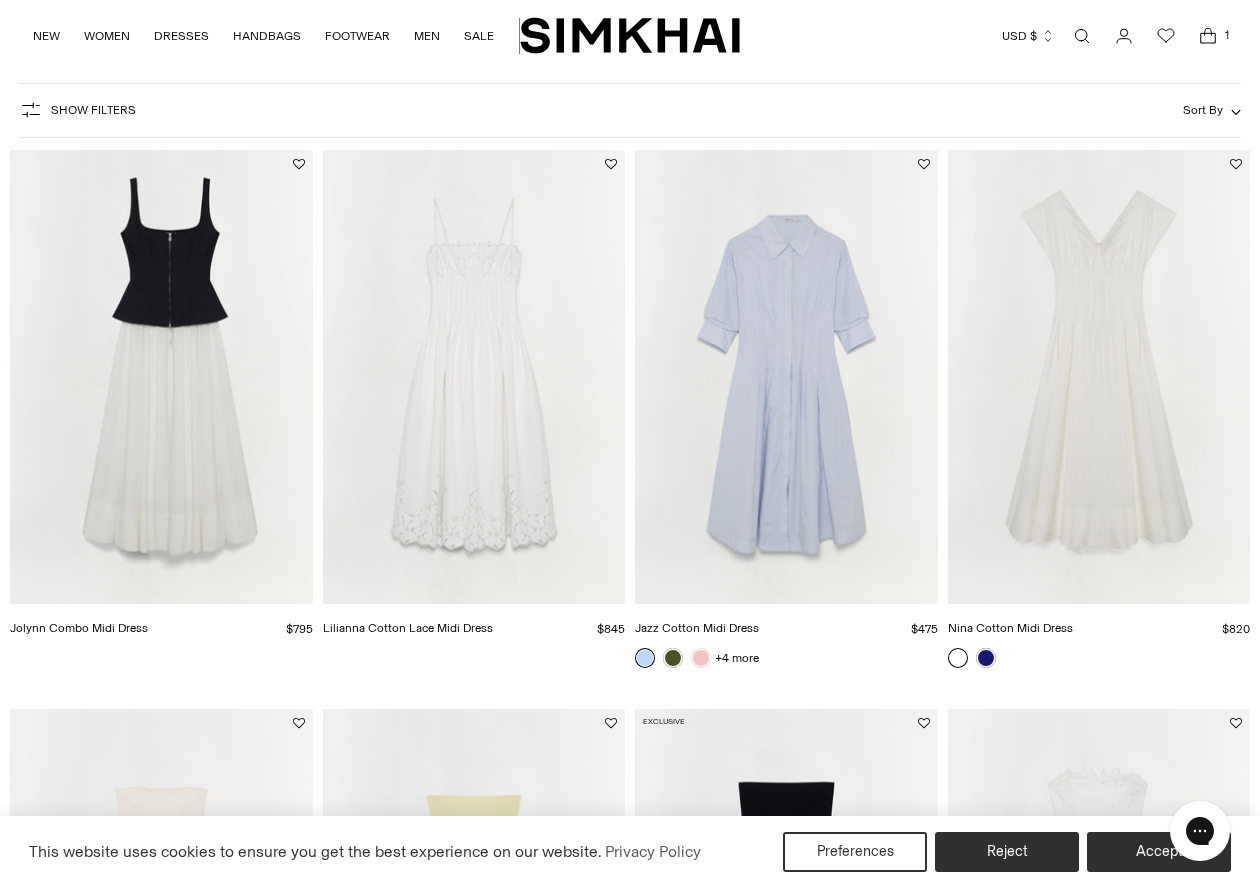 scroll, scrollTop: 53, scrollLeft: 0, axis: vertical 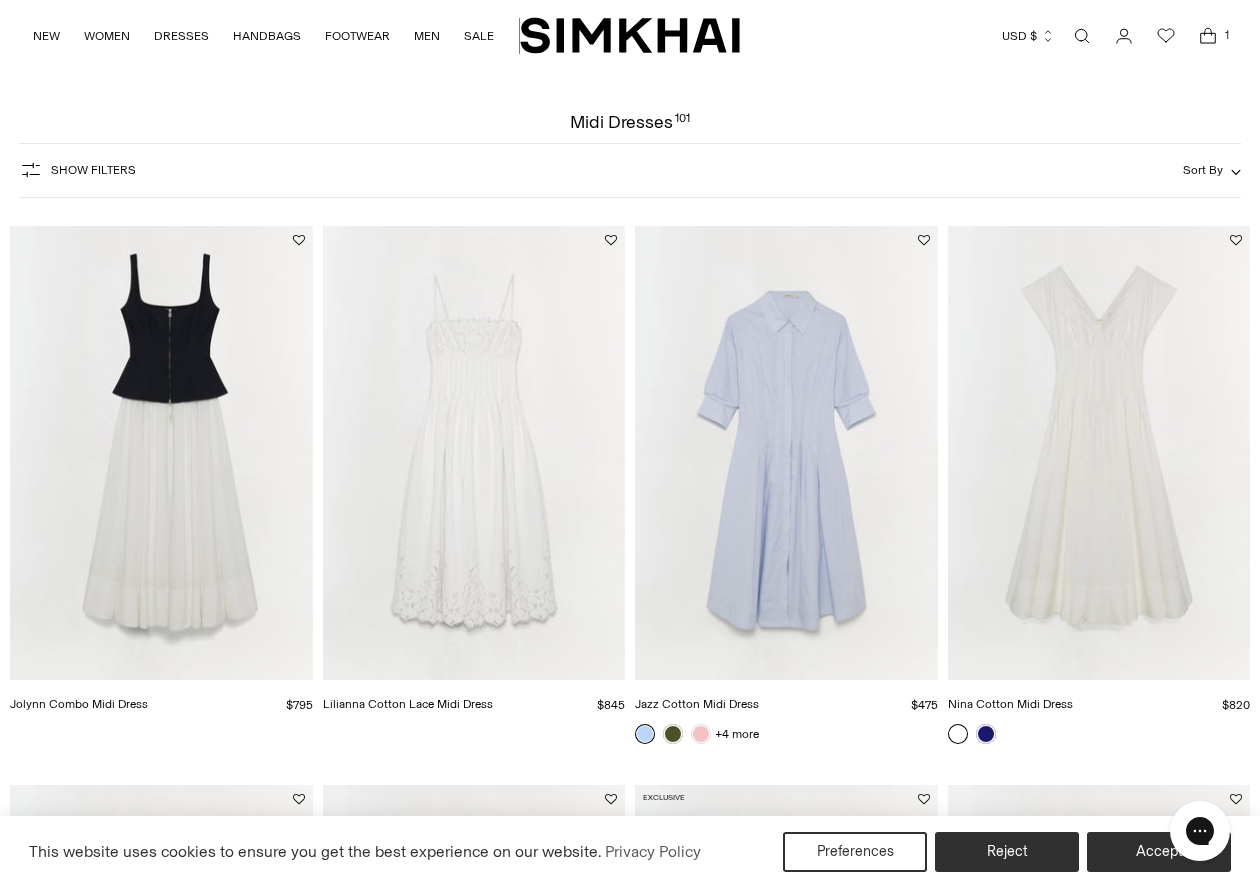 click at bounding box center (0, 0) 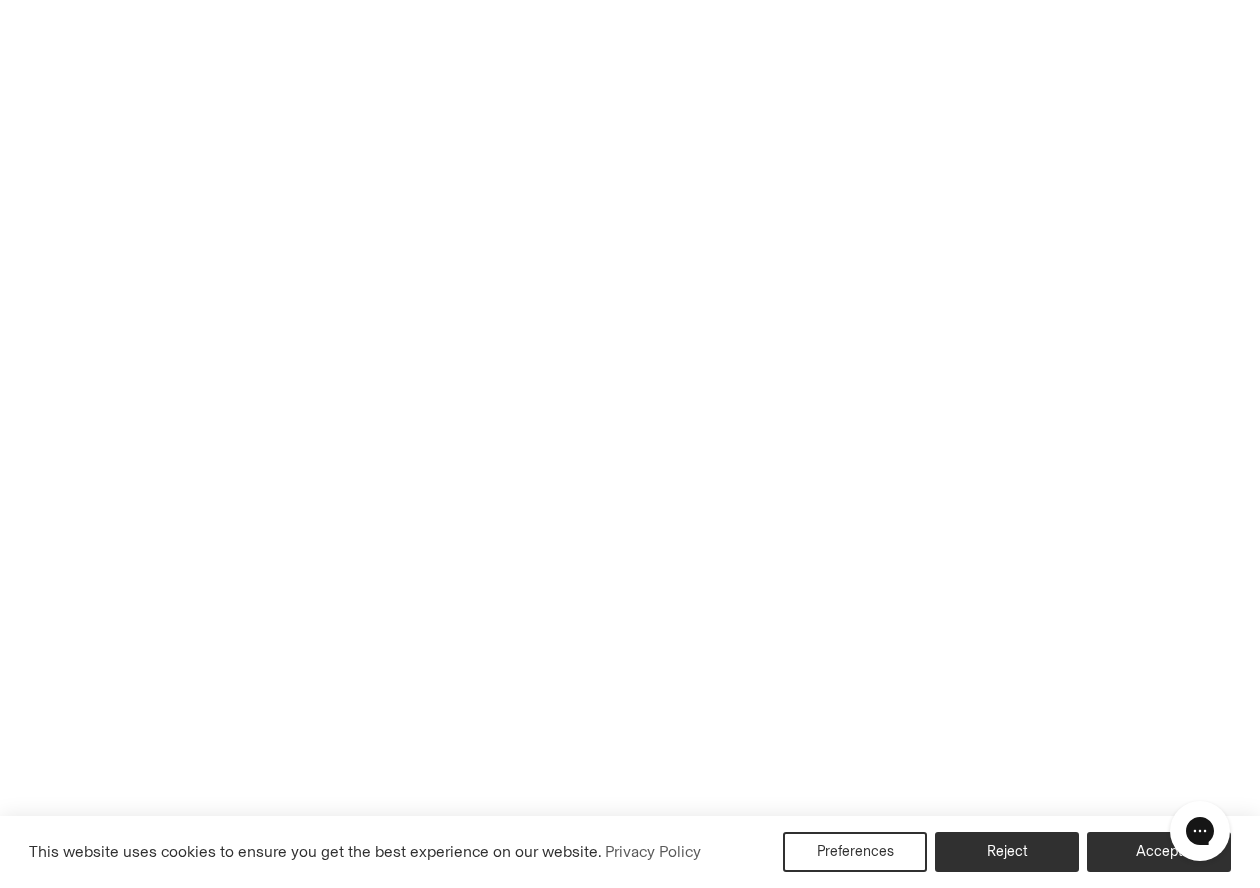 click at bounding box center (0, 0) 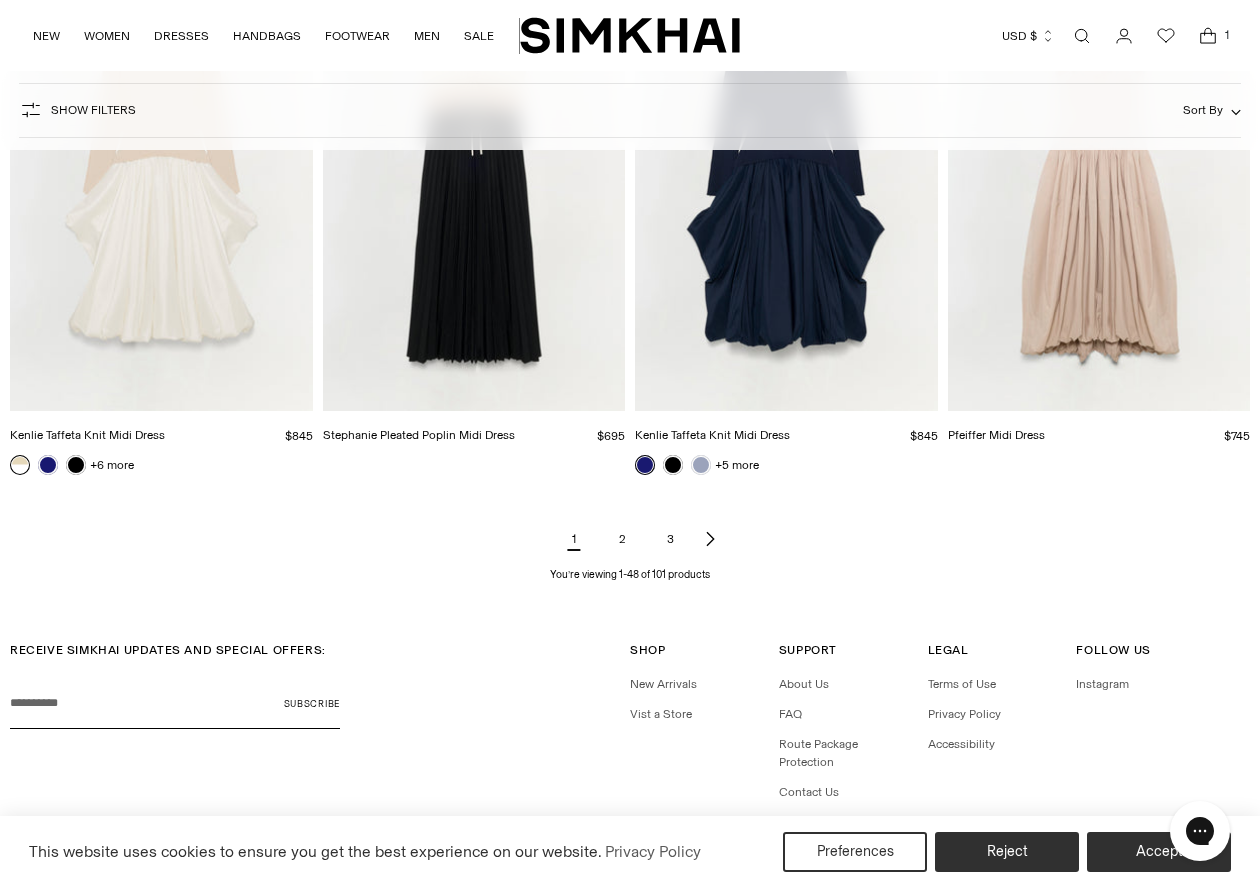 scroll, scrollTop: 6458, scrollLeft: 0, axis: vertical 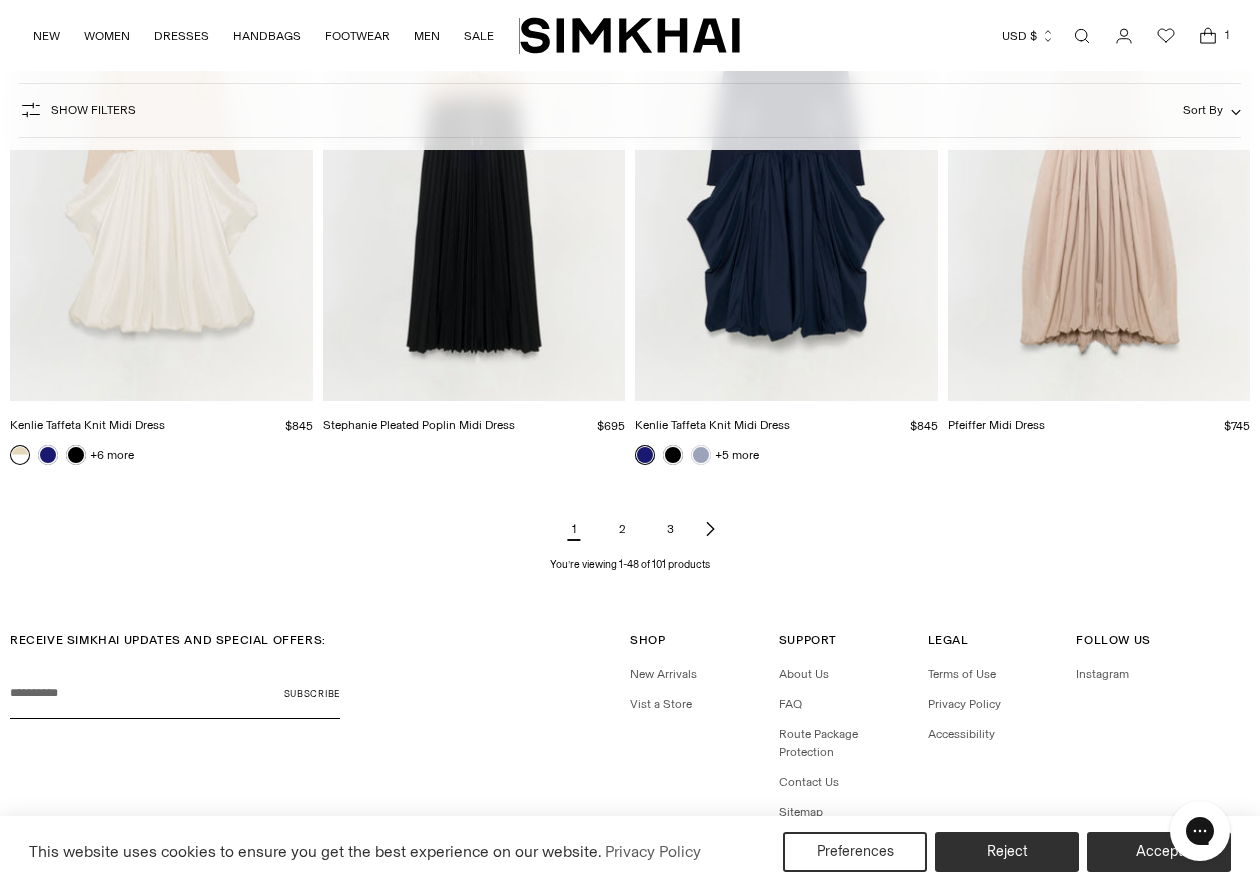click on "2" at bounding box center (622, 529) 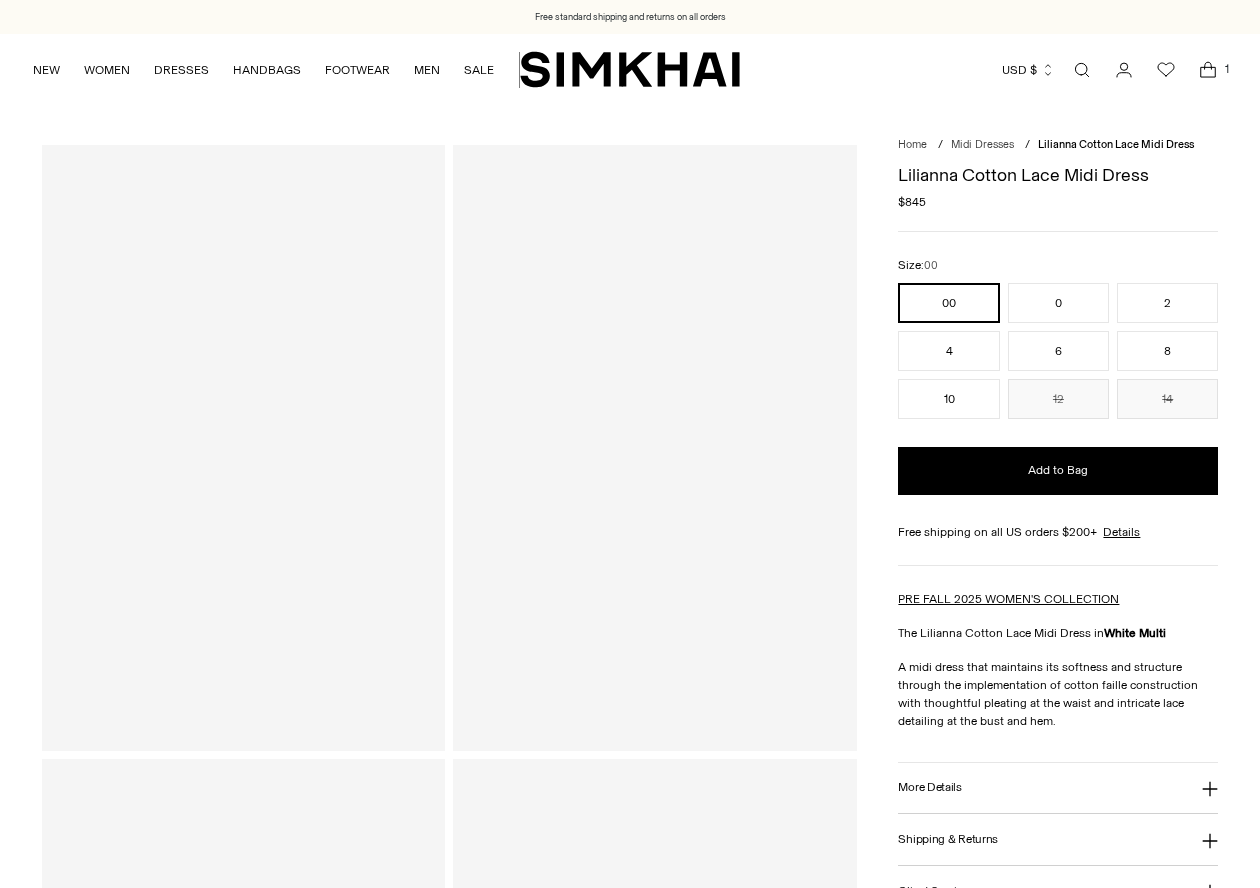 scroll, scrollTop: 0, scrollLeft: 0, axis: both 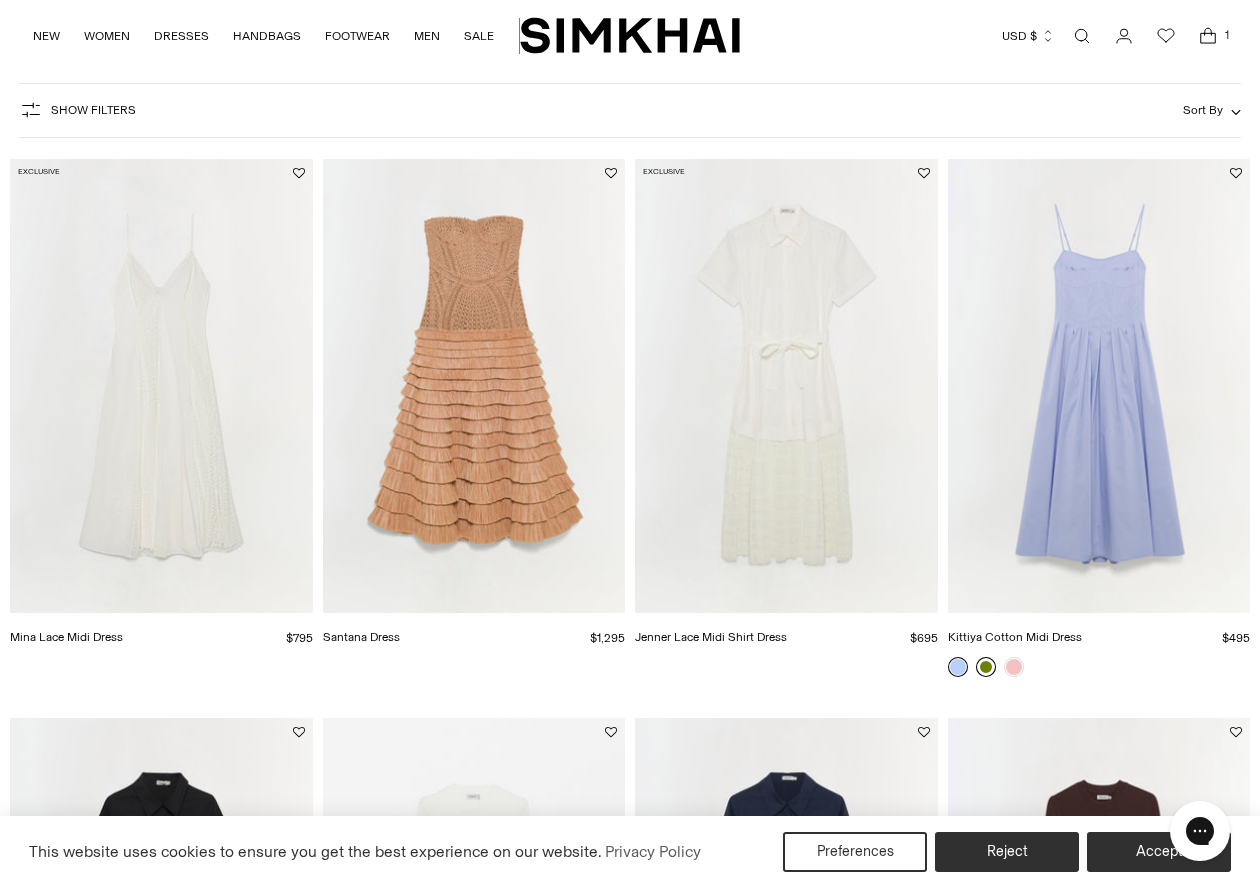 click at bounding box center [986, 667] 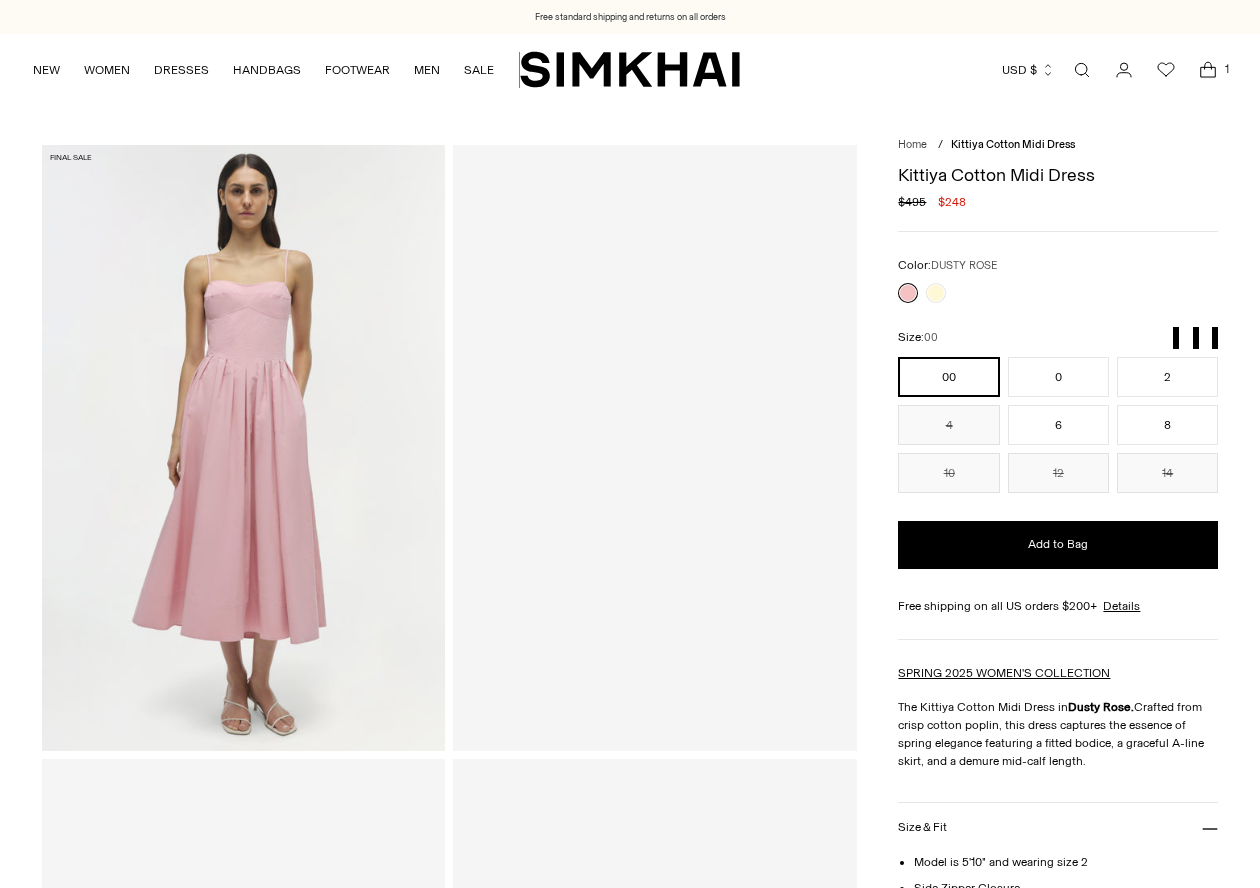 scroll, scrollTop: 0, scrollLeft: 0, axis: both 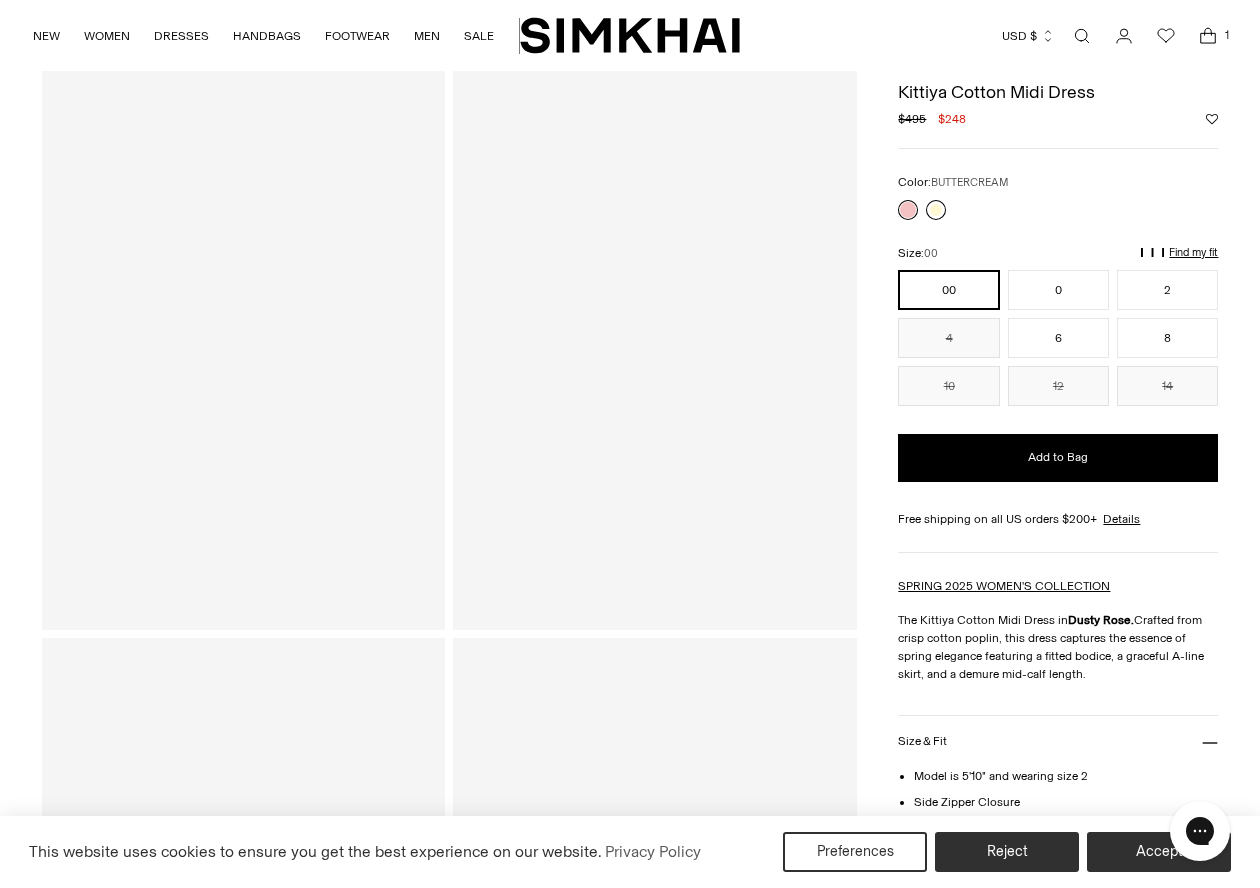 click at bounding box center (936, 210) 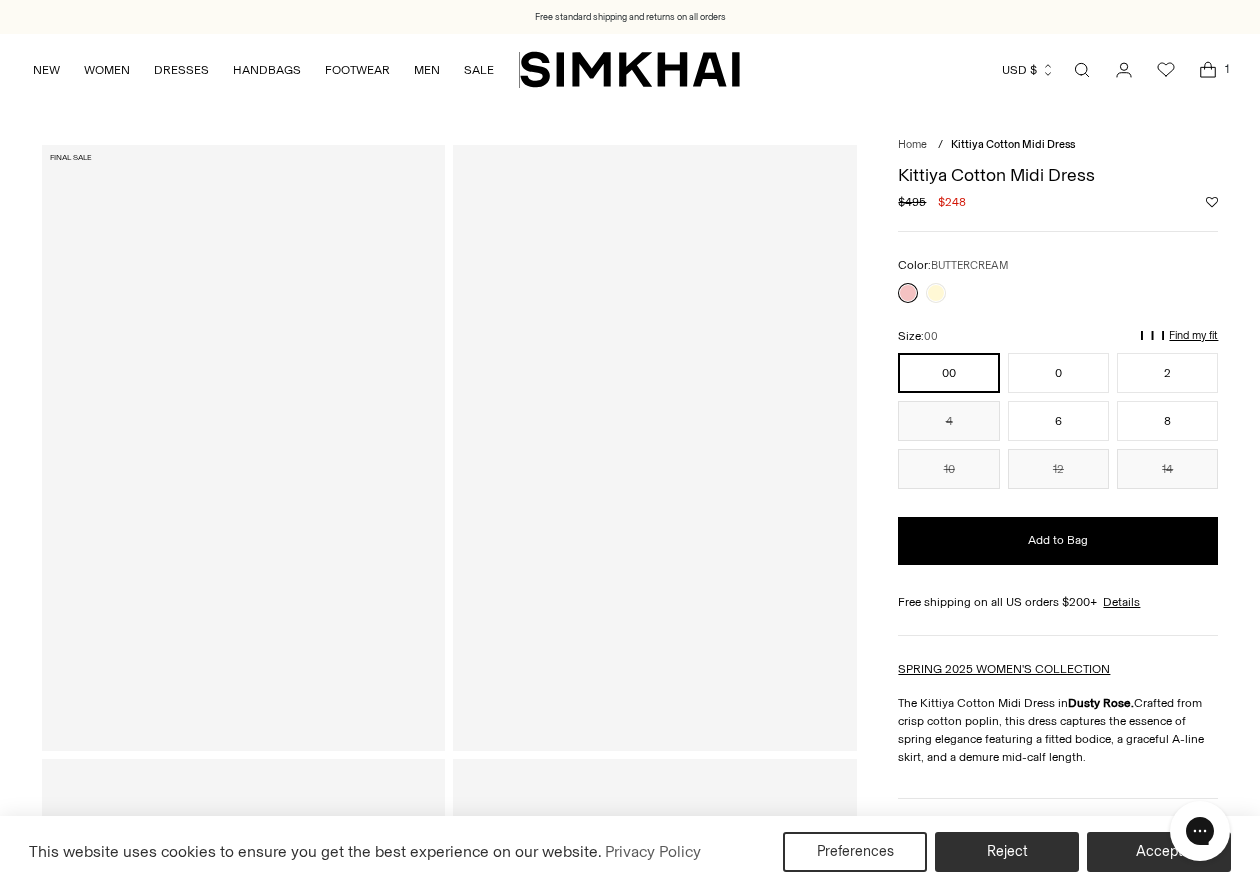 scroll, scrollTop: 0, scrollLeft: 0, axis: both 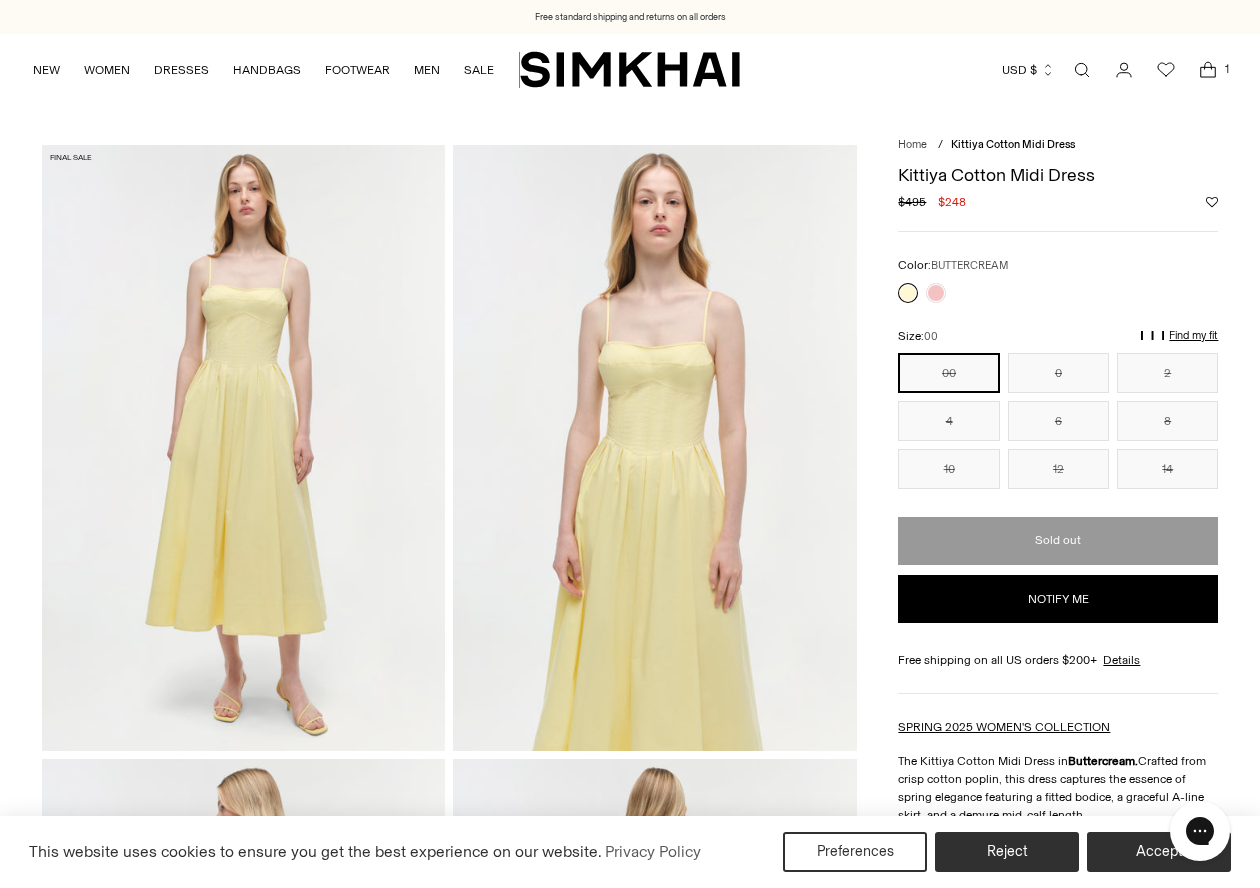click at bounding box center [908, 293] 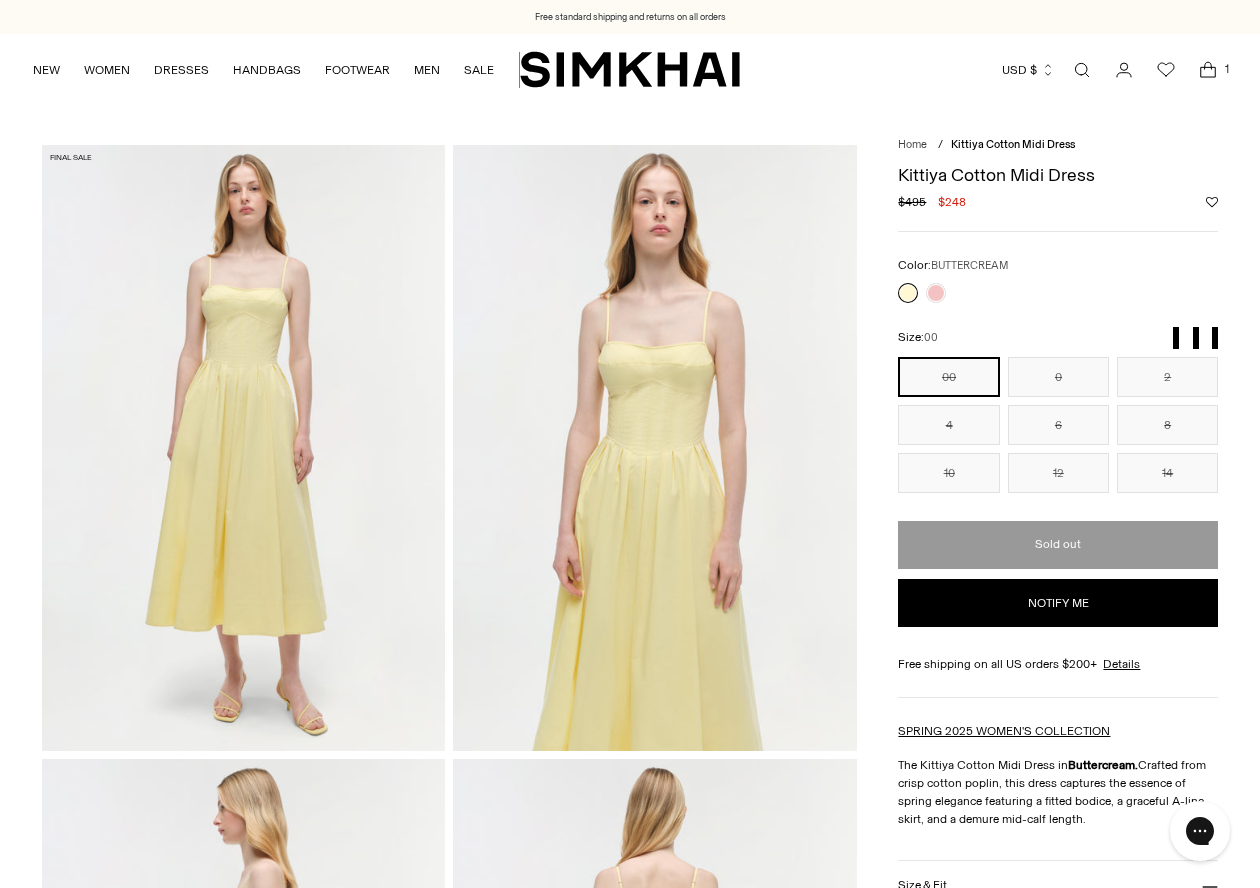 scroll, scrollTop: 0, scrollLeft: 0, axis: both 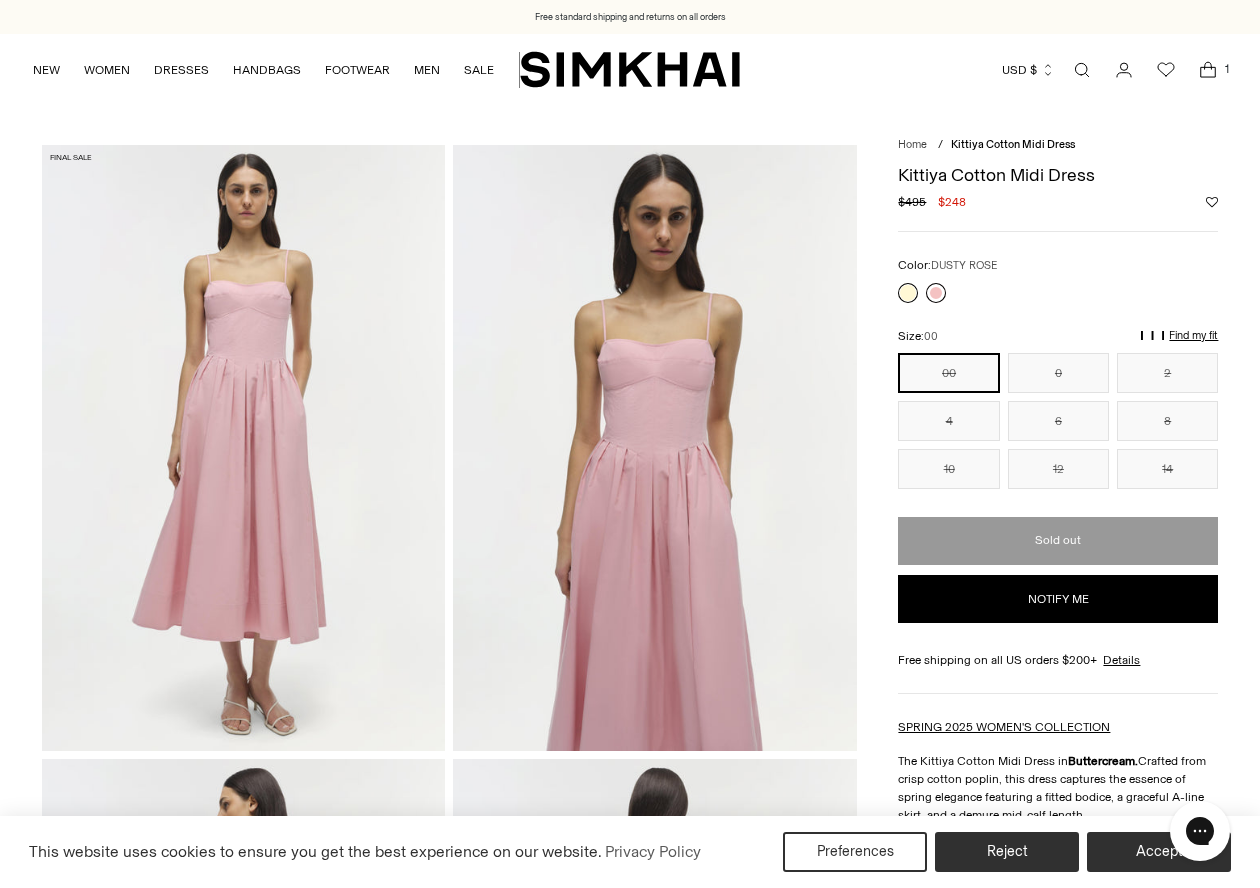 click at bounding box center [936, 293] 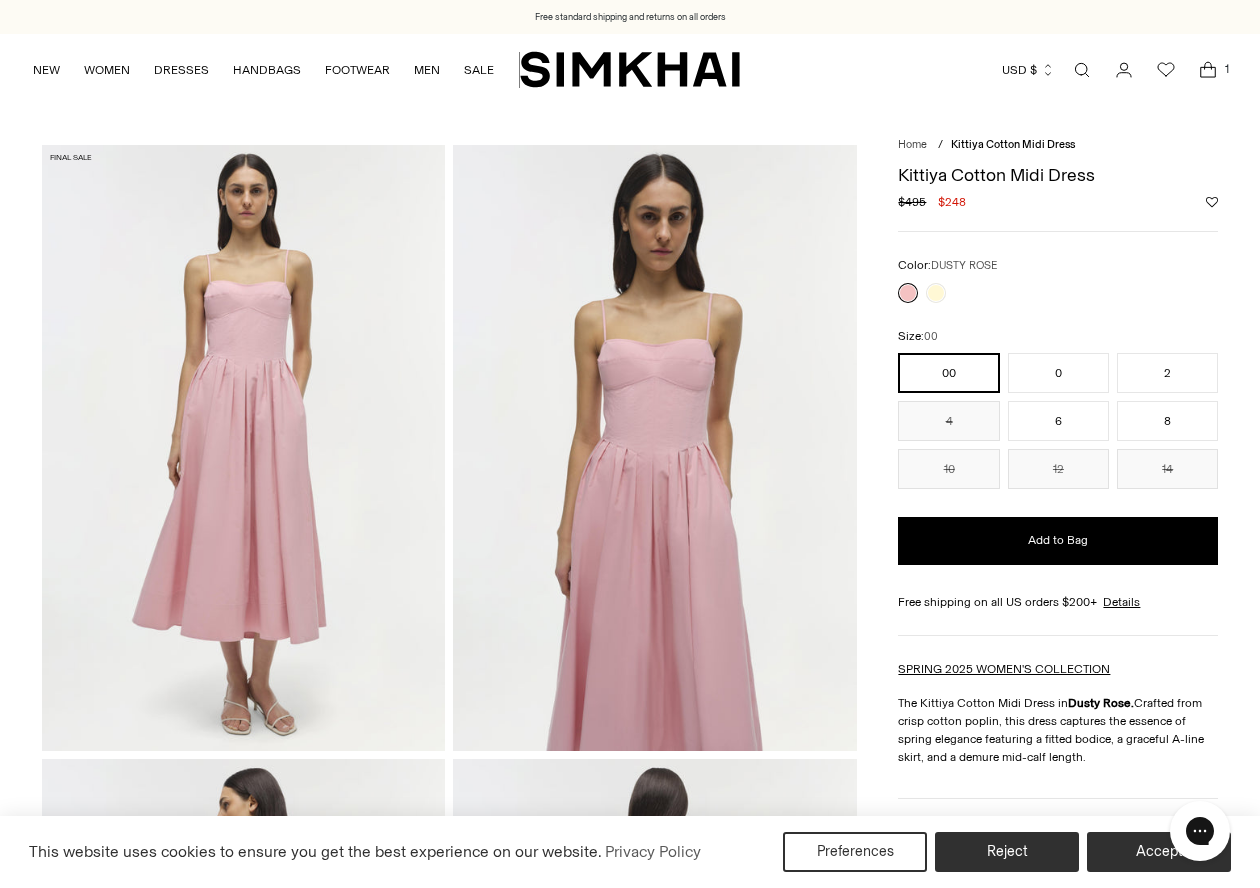 scroll, scrollTop: 0, scrollLeft: 0, axis: both 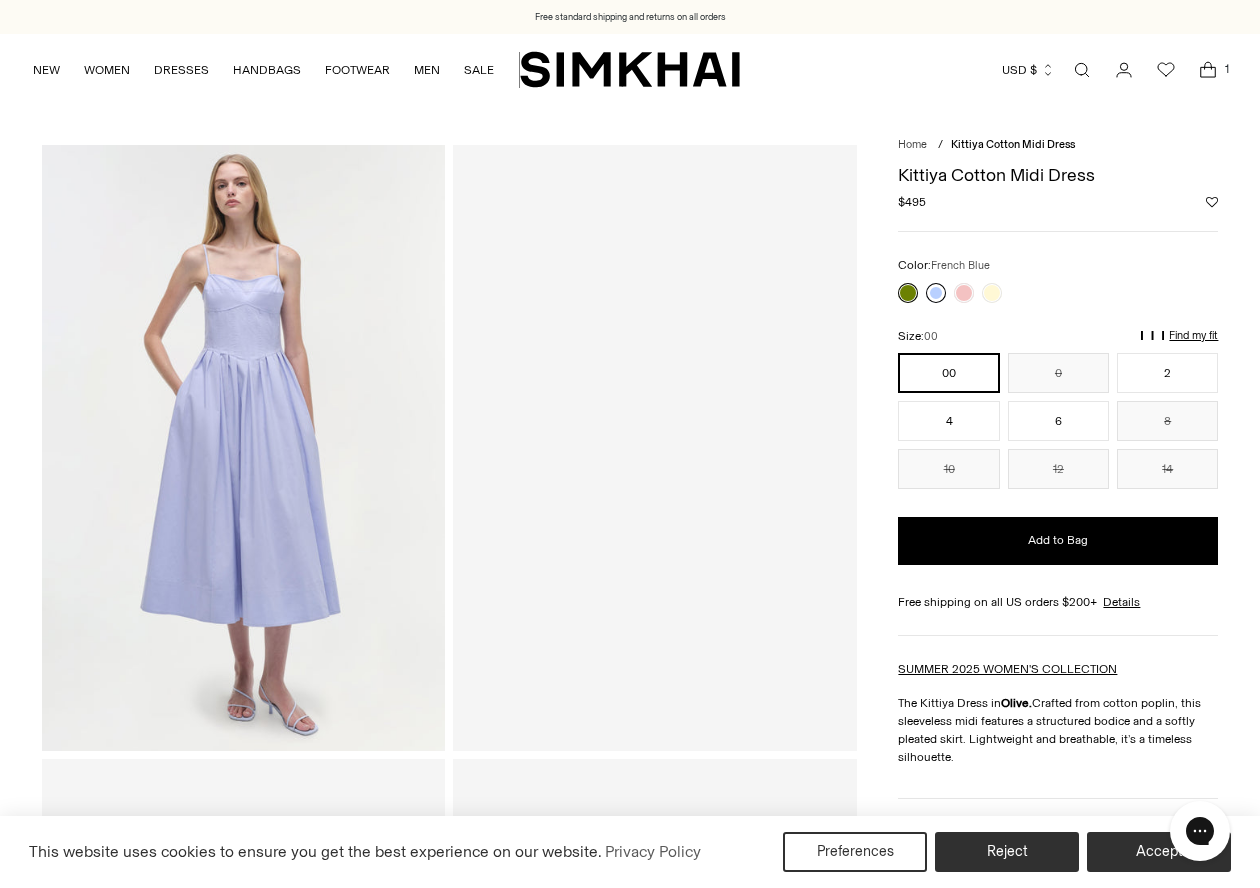 click at bounding box center (936, 293) 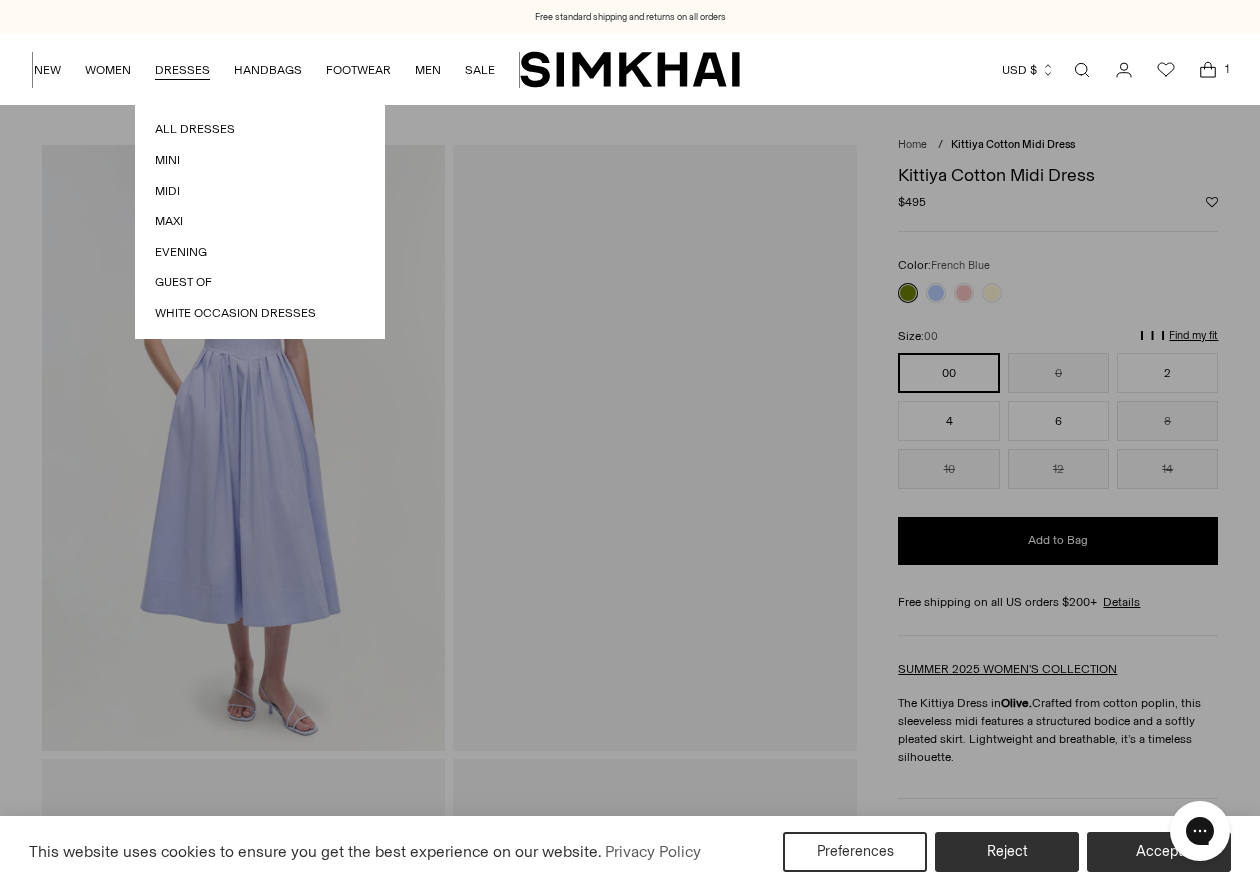 scroll, scrollTop: 0, scrollLeft: 4, axis: horizontal 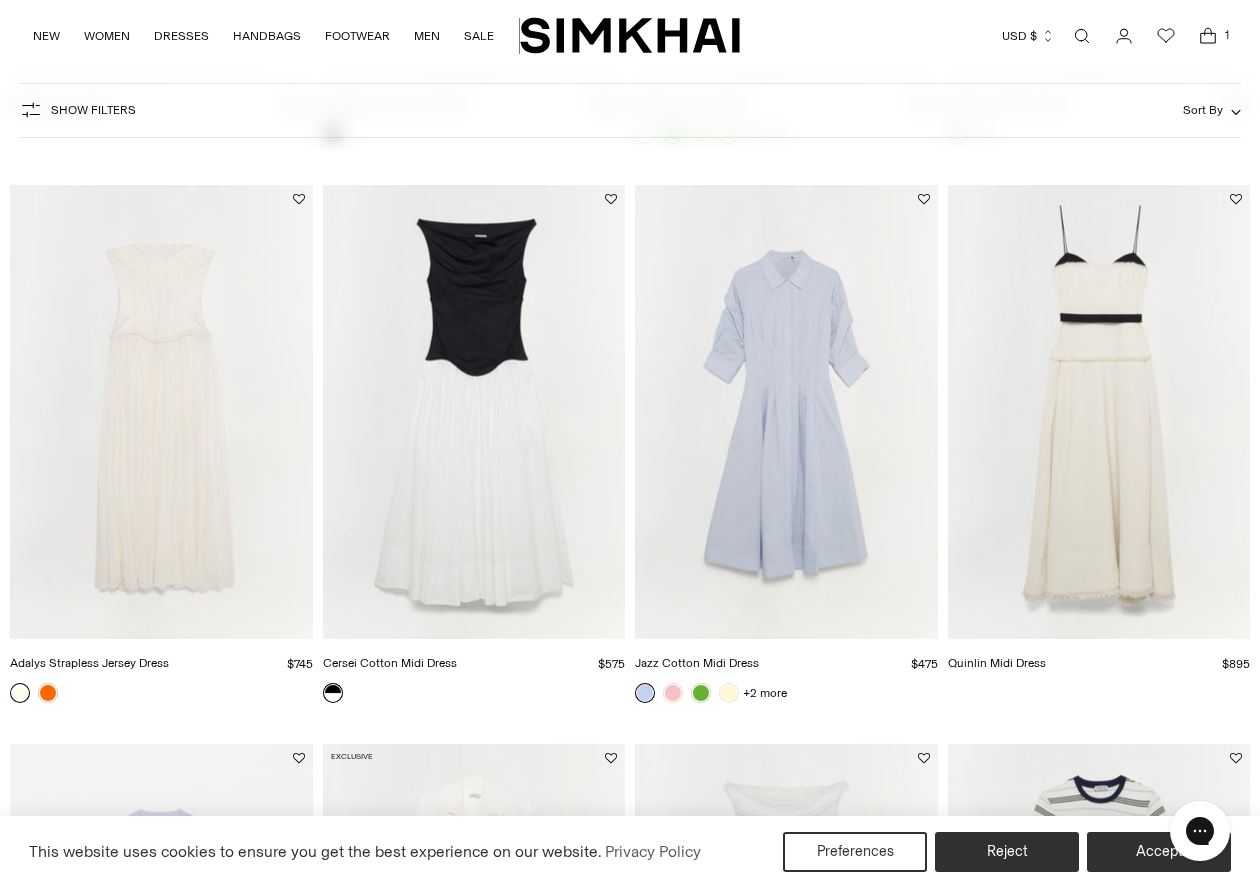 click at bounding box center (0, 0) 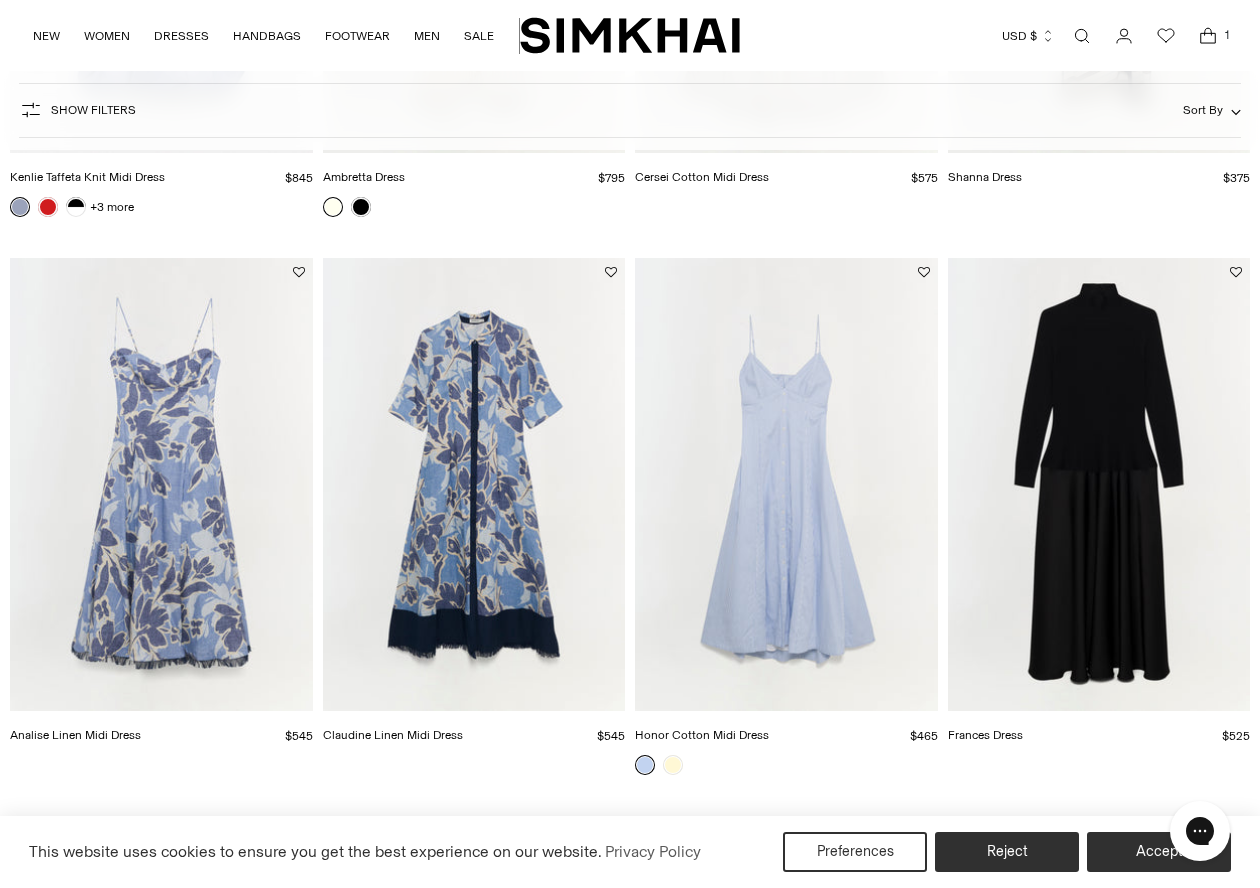 scroll, scrollTop: 2831, scrollLeft: 0, axis: vertical 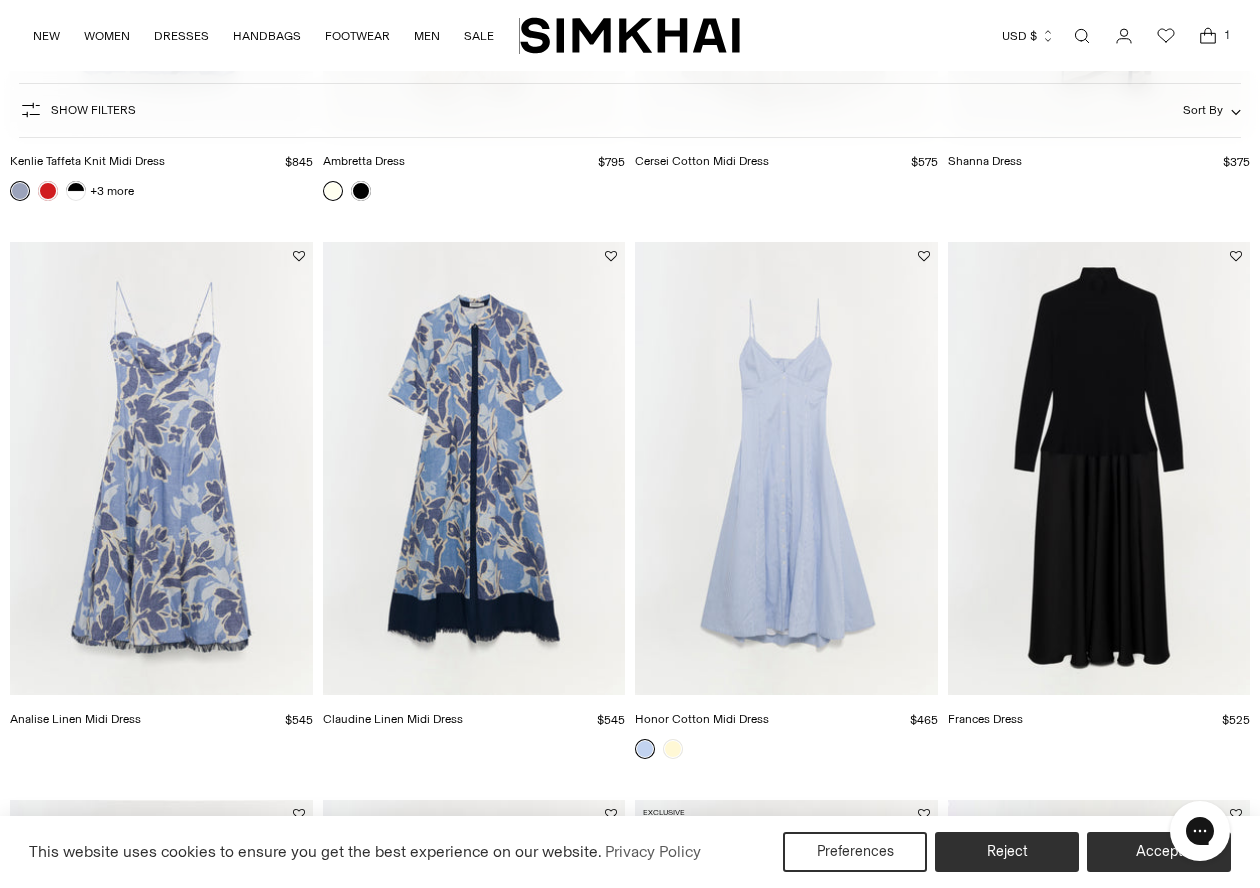 click at bounding box center (0, 0) 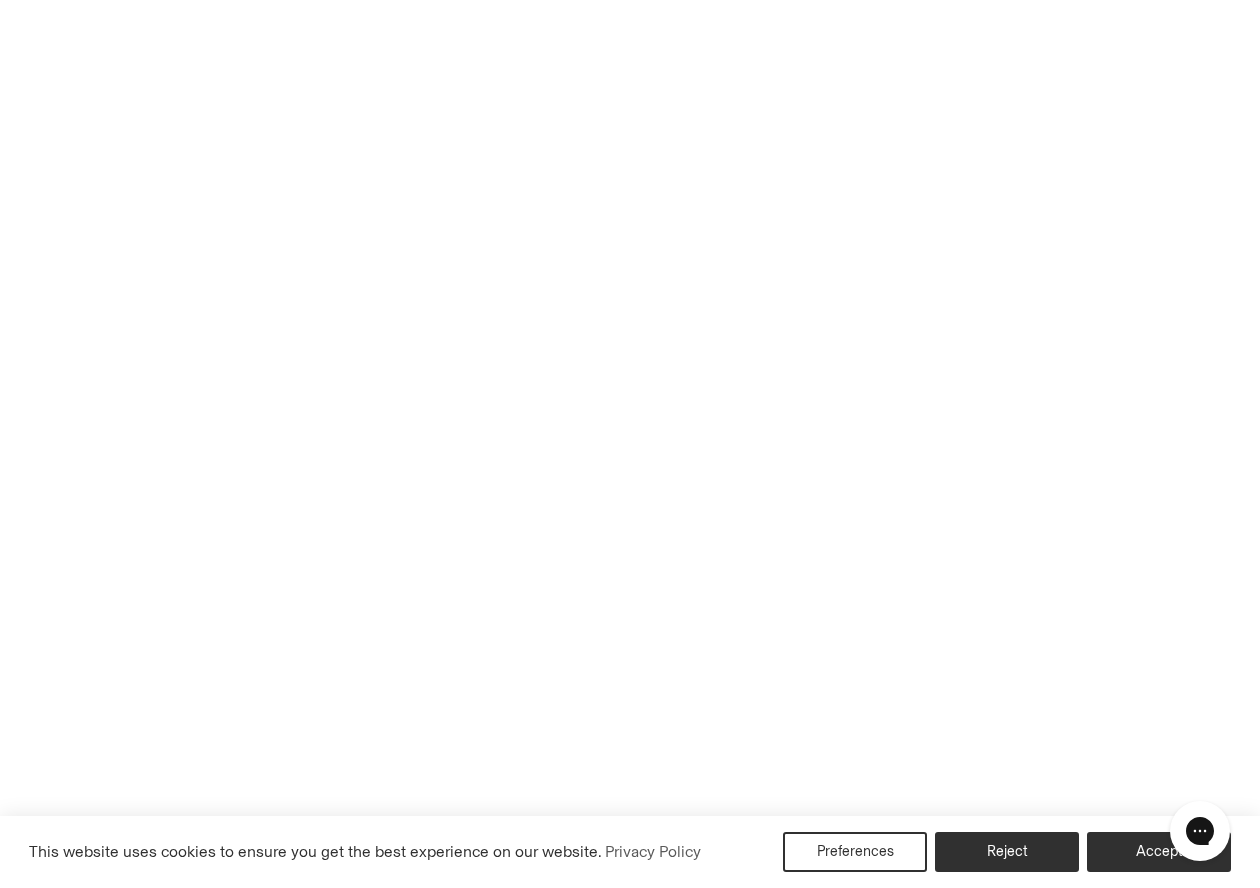 click at bounding box center (0, 0) 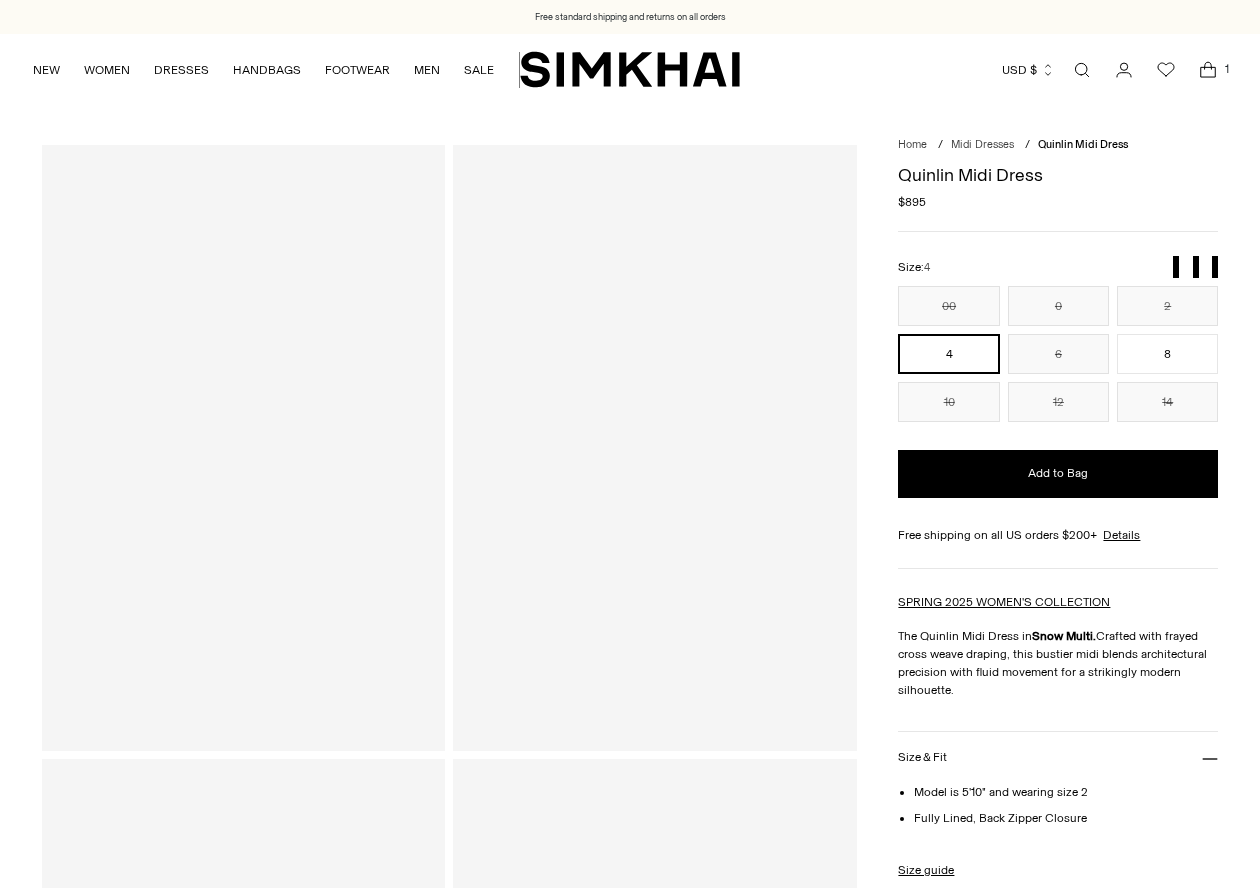 scroll, scrollTop: 0, scrollLeft: 0, axis: both 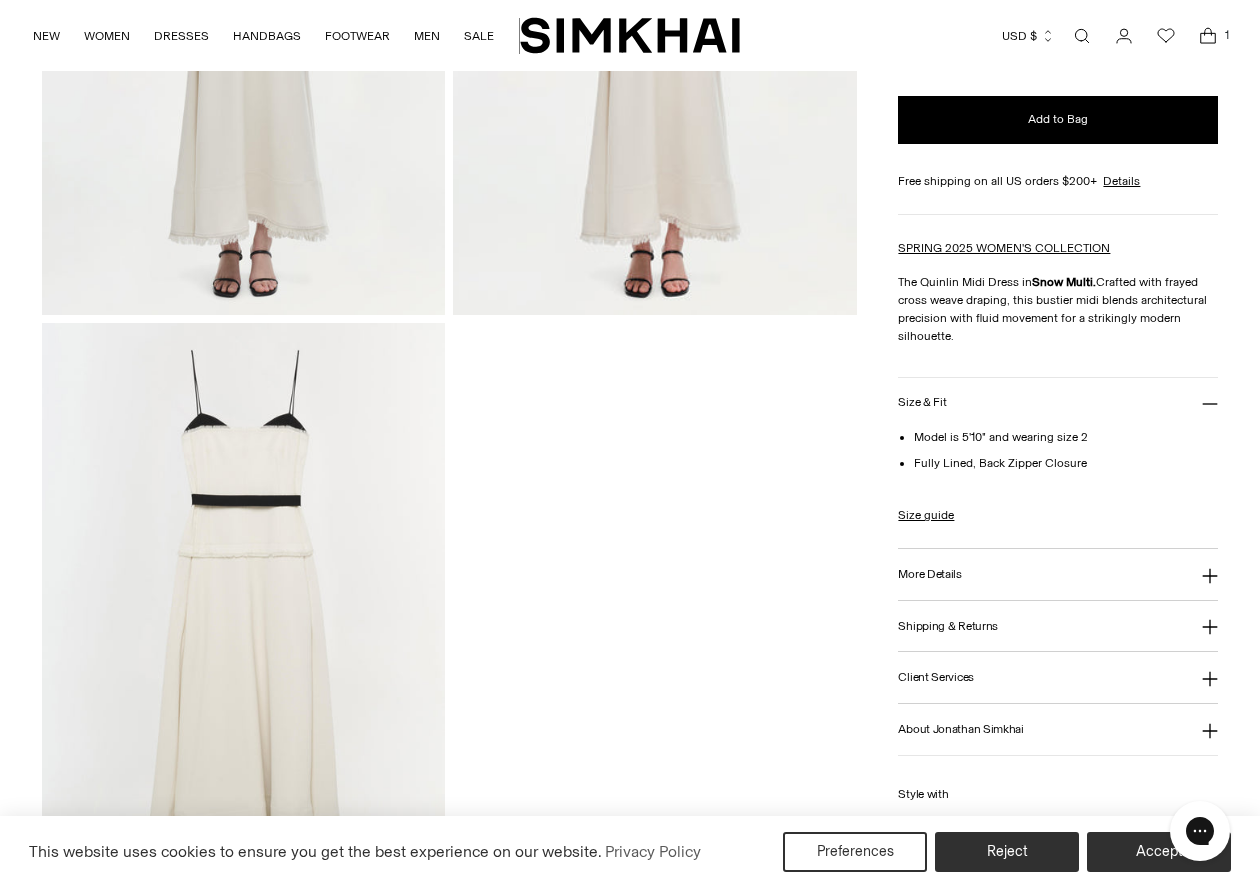 click on "More Details" at bounding box center [929, 574] 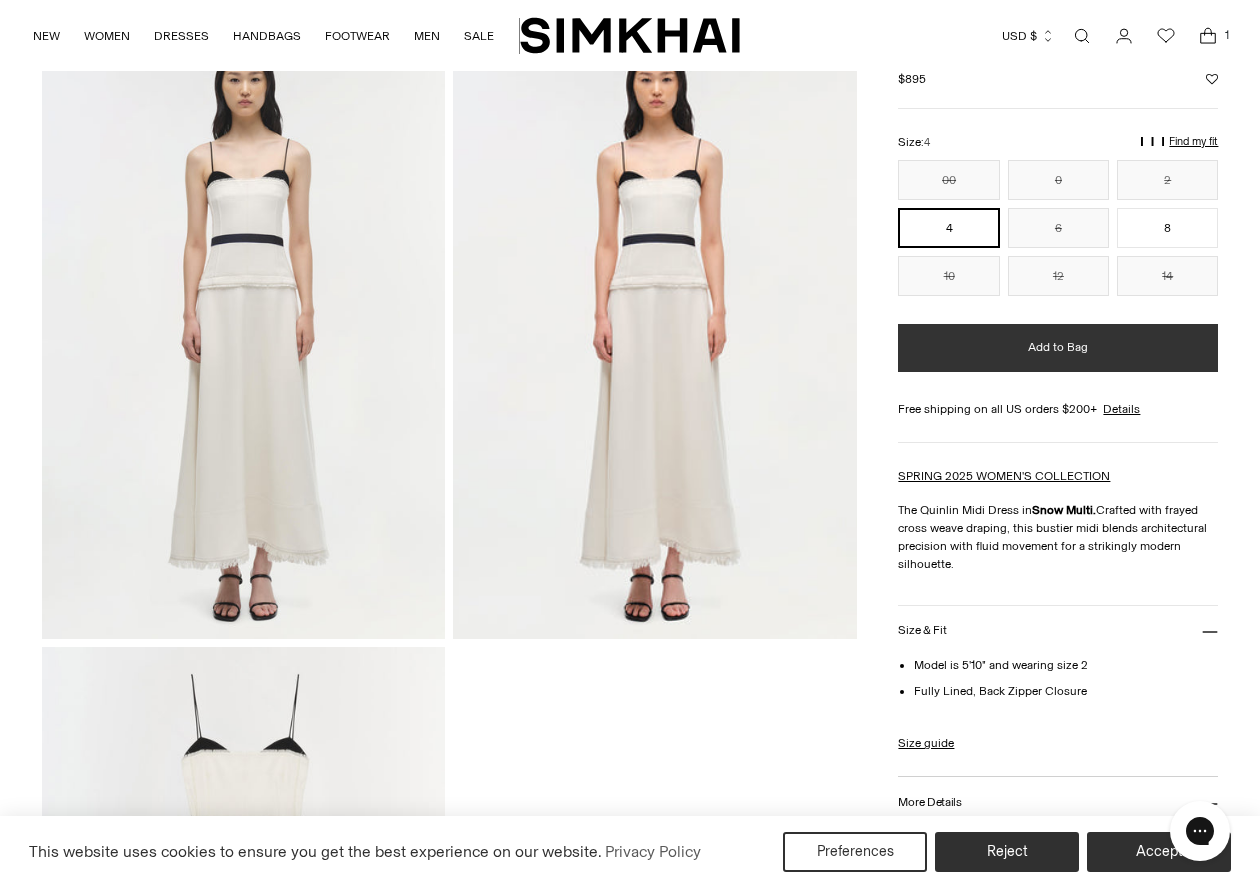 scroll, scrollTop: 1339, scrollLeft: 0, axis: vertical 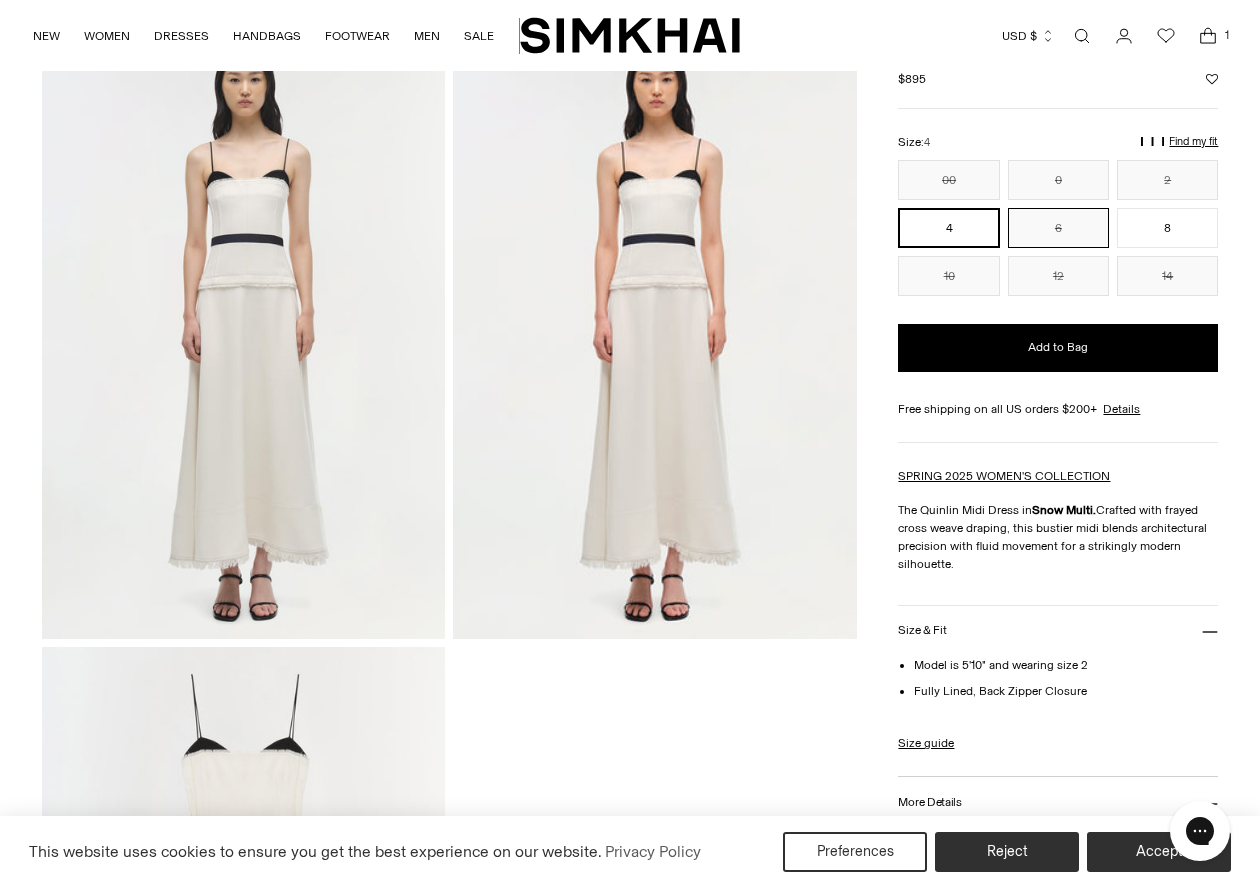 click on "6" at bounding box center (1058, 228) 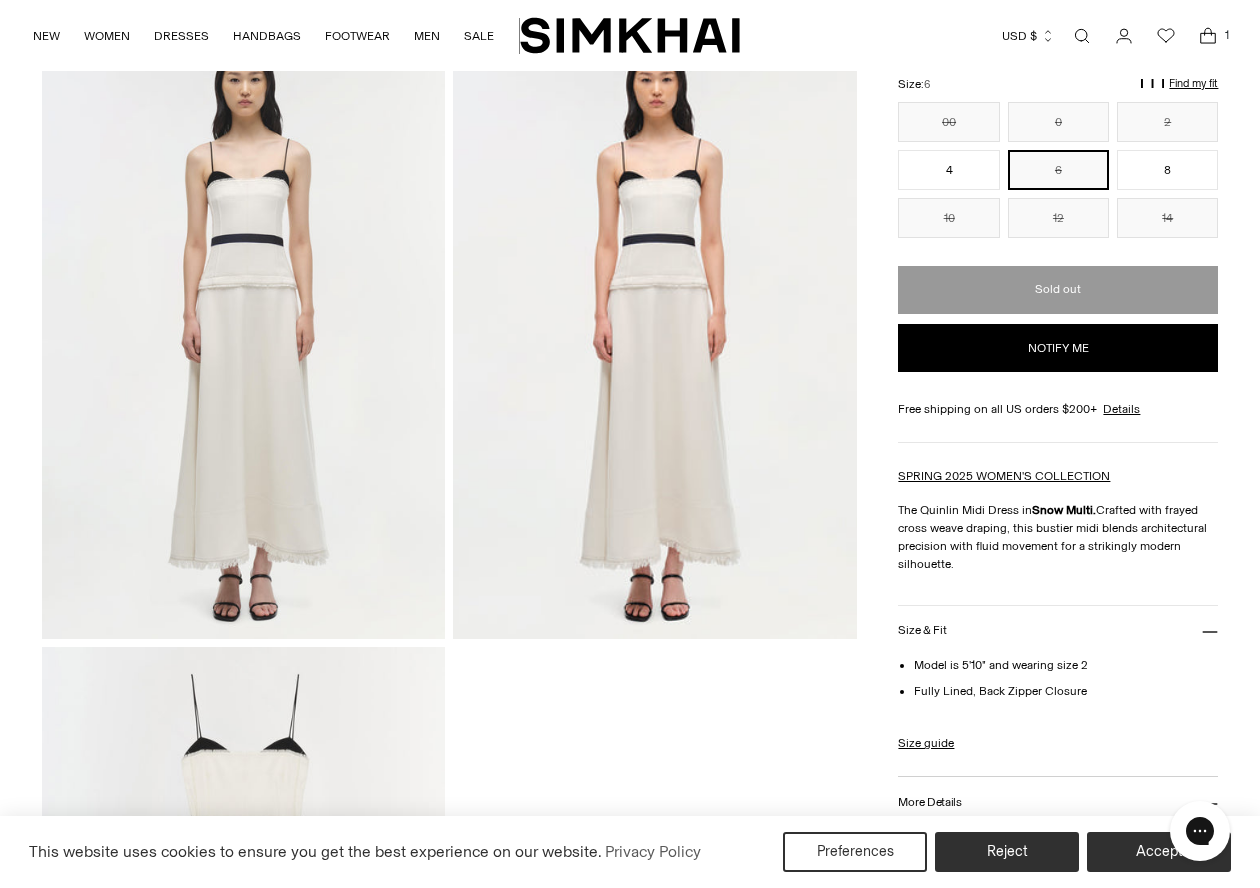 click on "Notify me" at bounding box center (1058, 348) 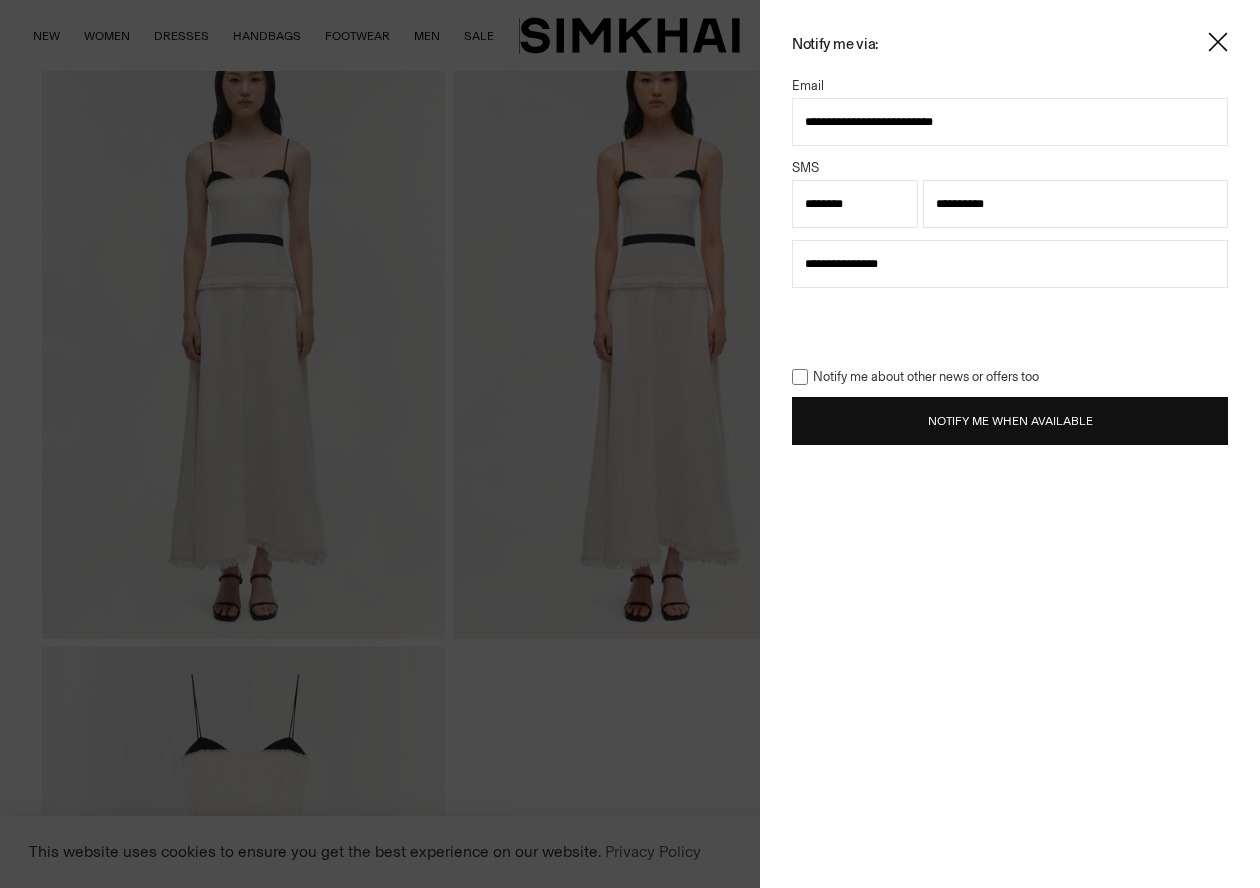 scroll, scrollTop: 1339, scrollLeft: 0, axis: vertical 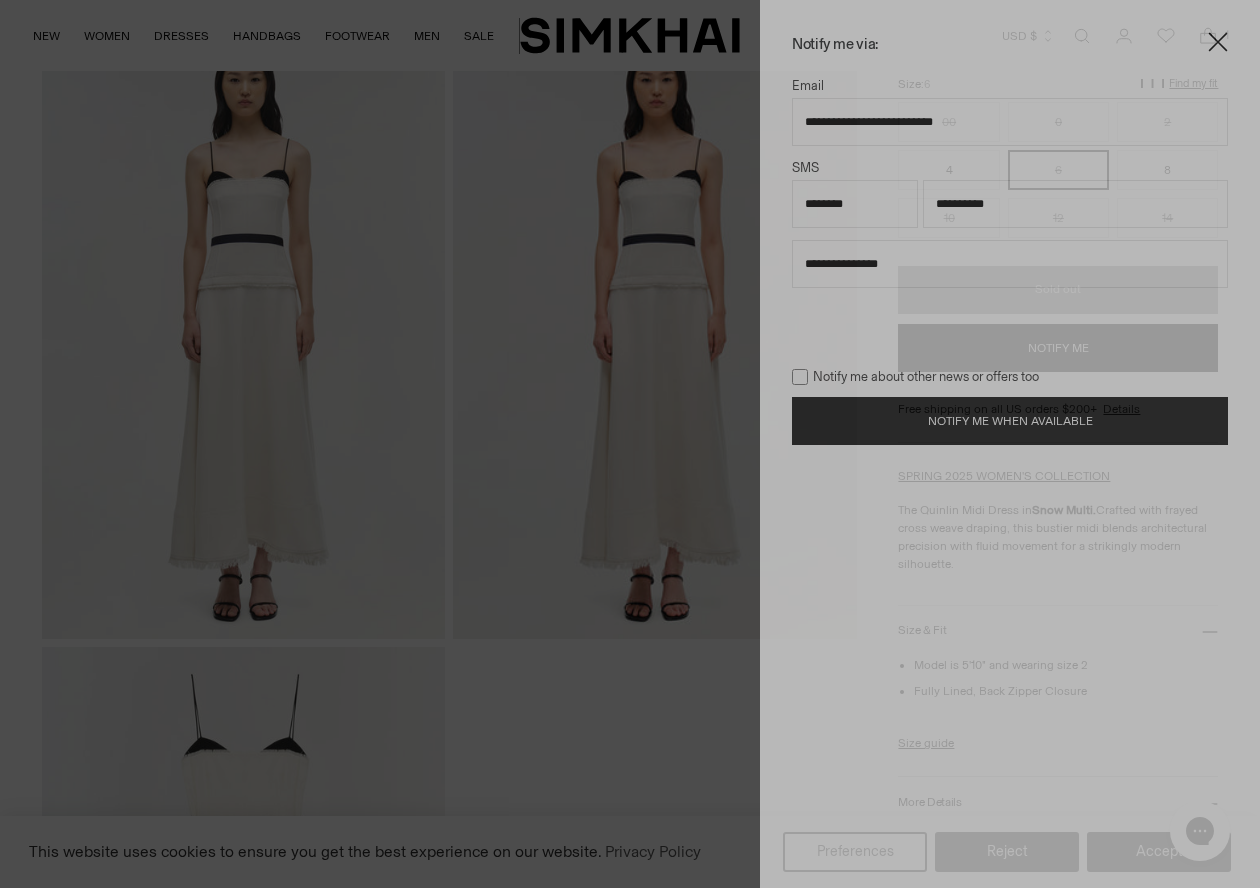 click on "**********" at bounding box center (630, 444) 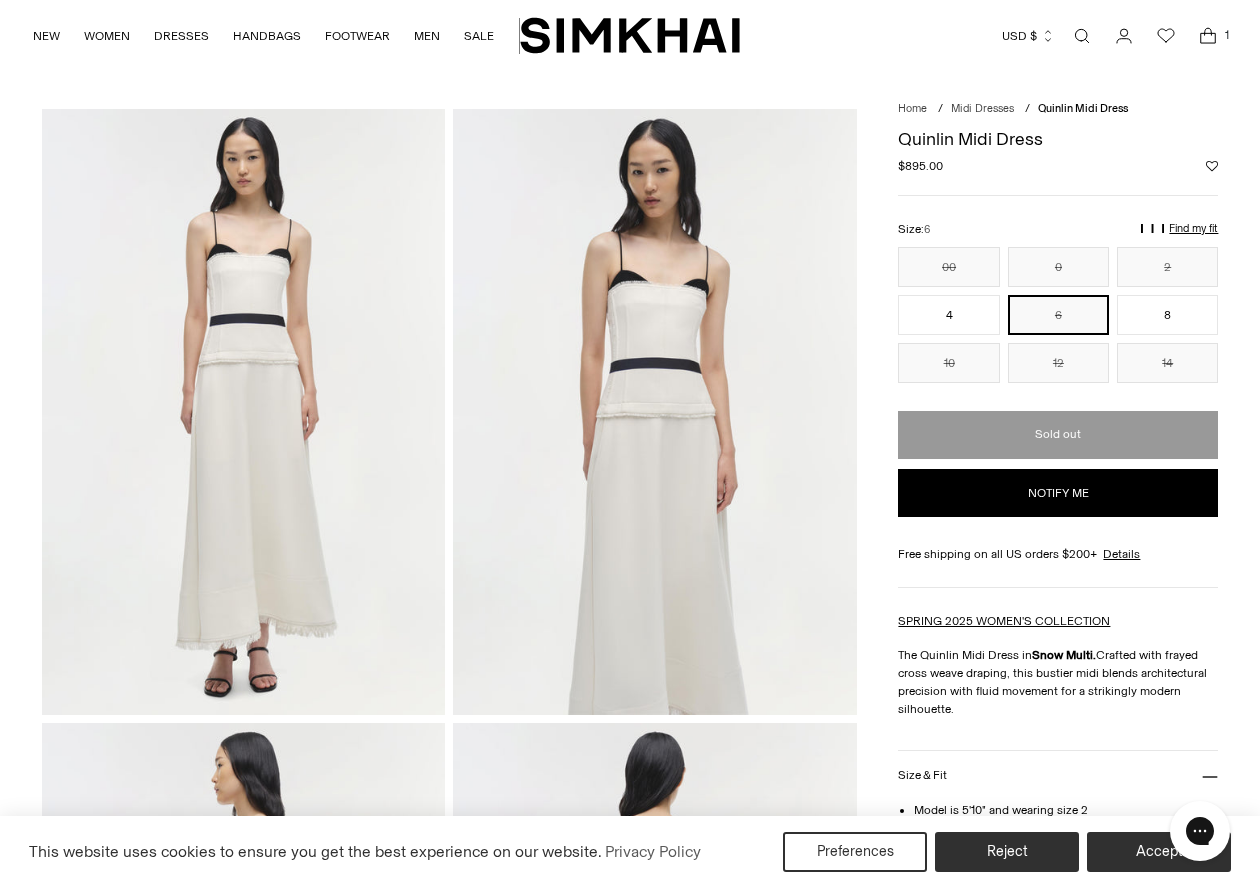 scroll, scrollTop: 38, scrollLeft: 0, axis: vertical 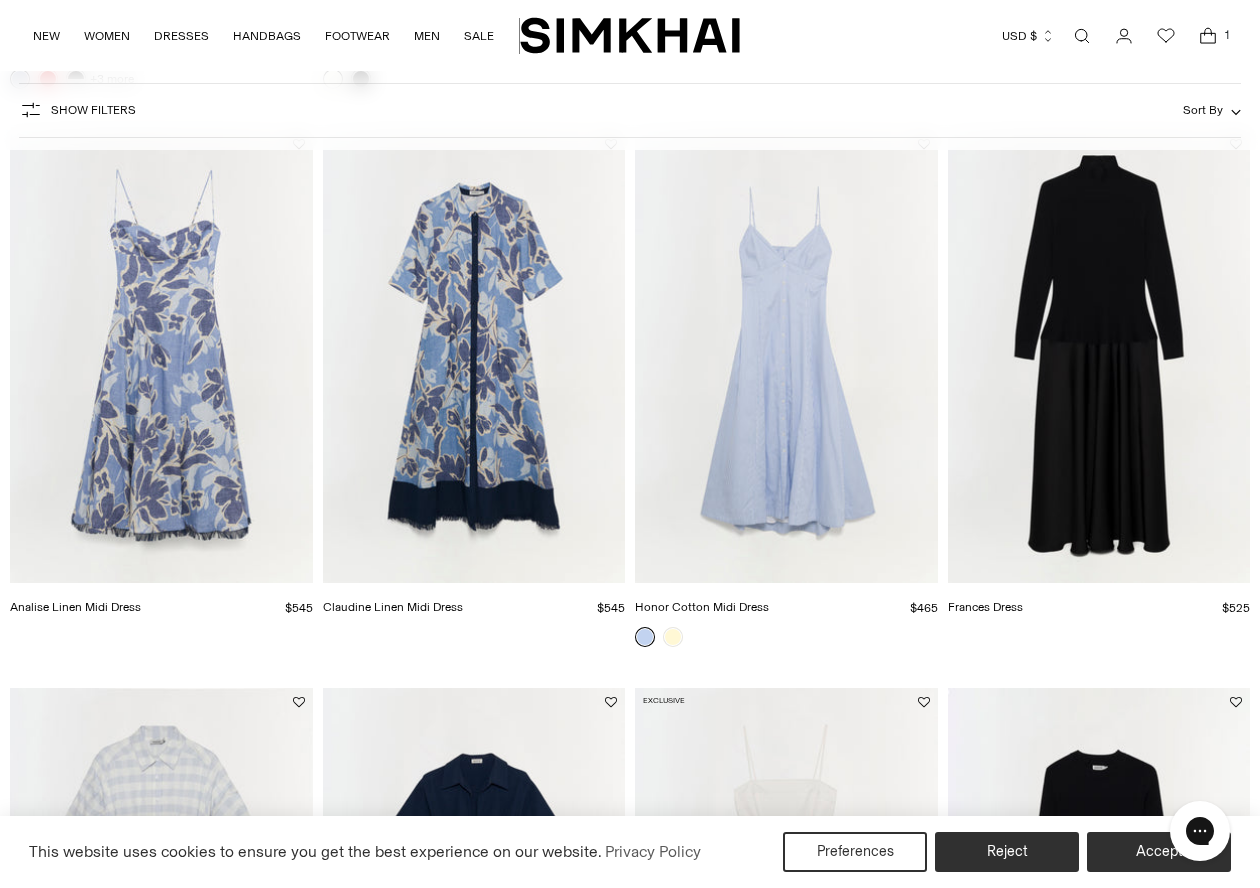 click at bounding box center [0, 0] 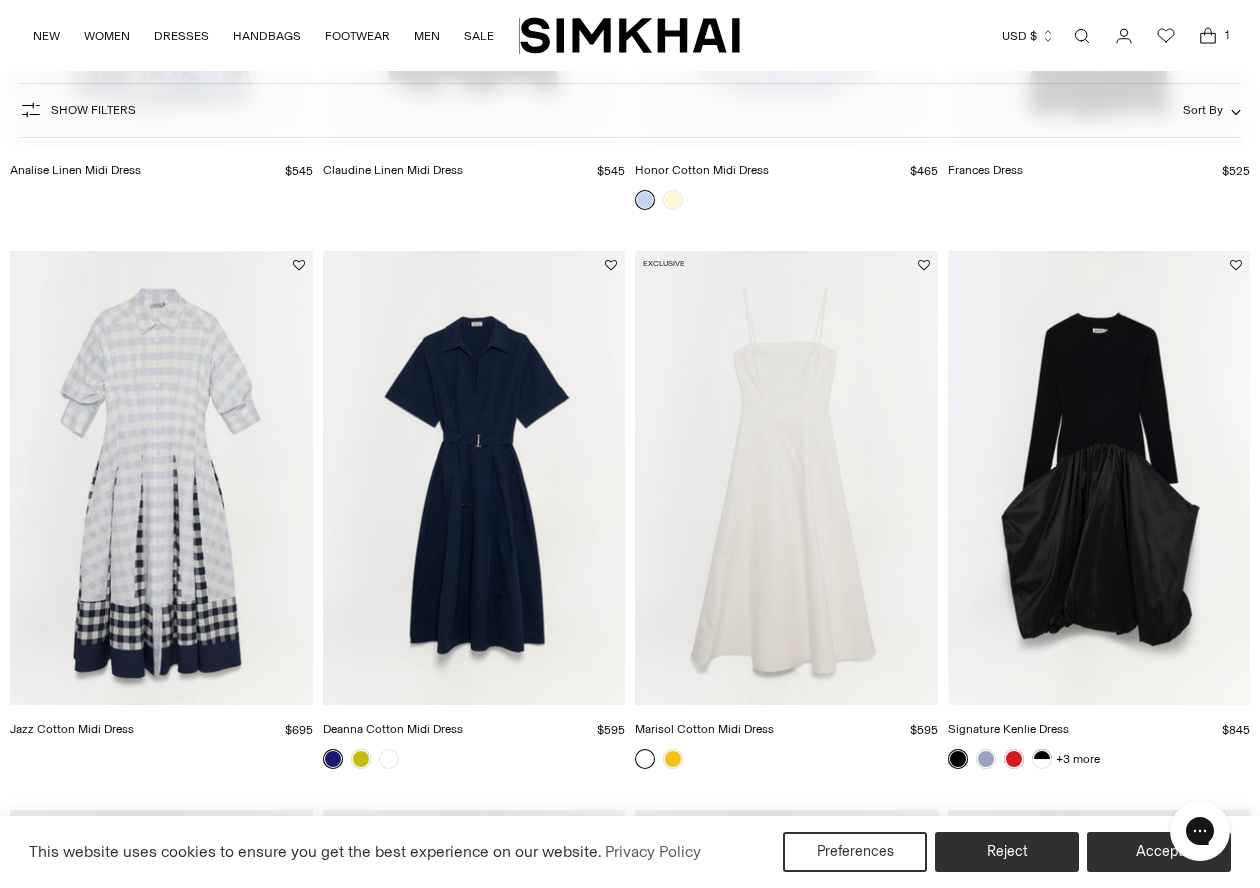scroll, scrollTop: 3381, scrollLeft: 0, axis: vertical 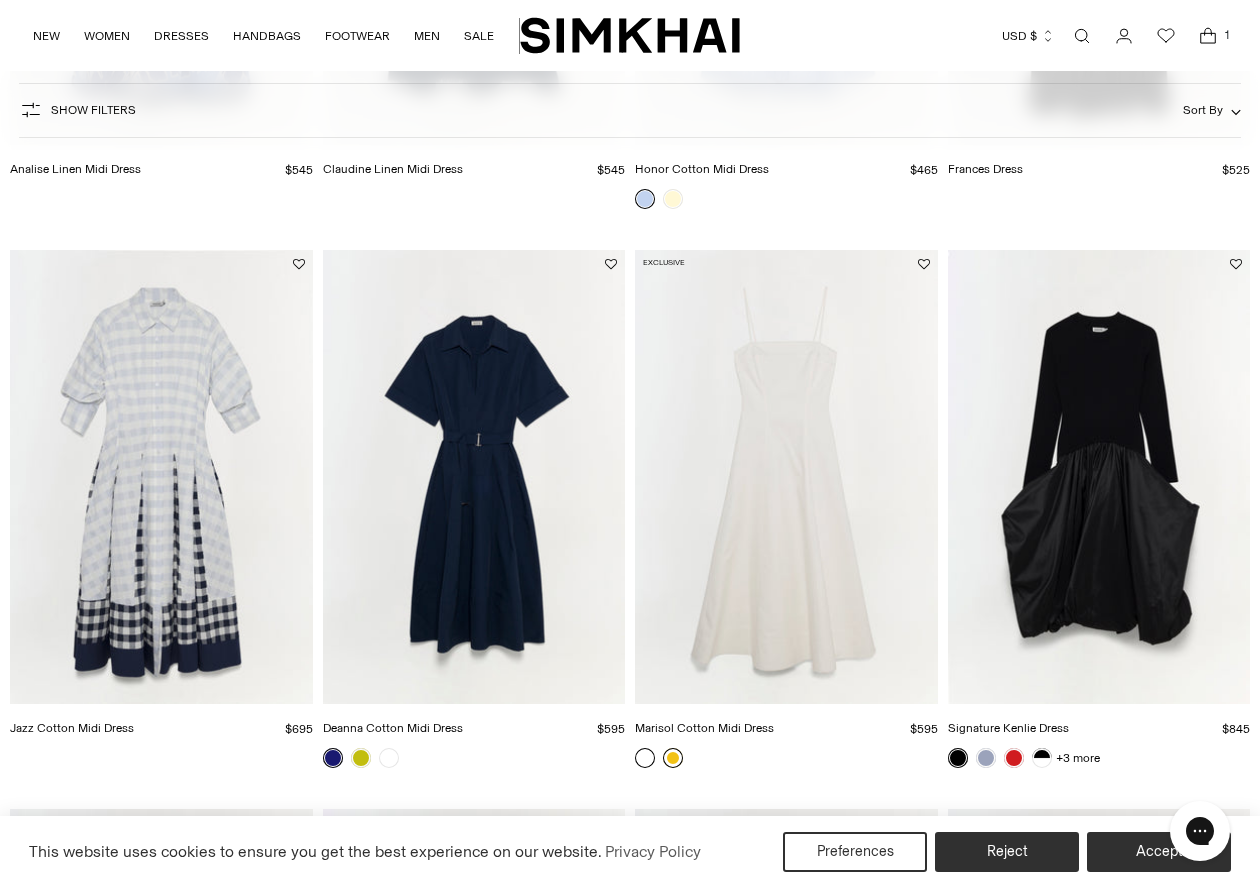 click at bounding box center (673, 758) 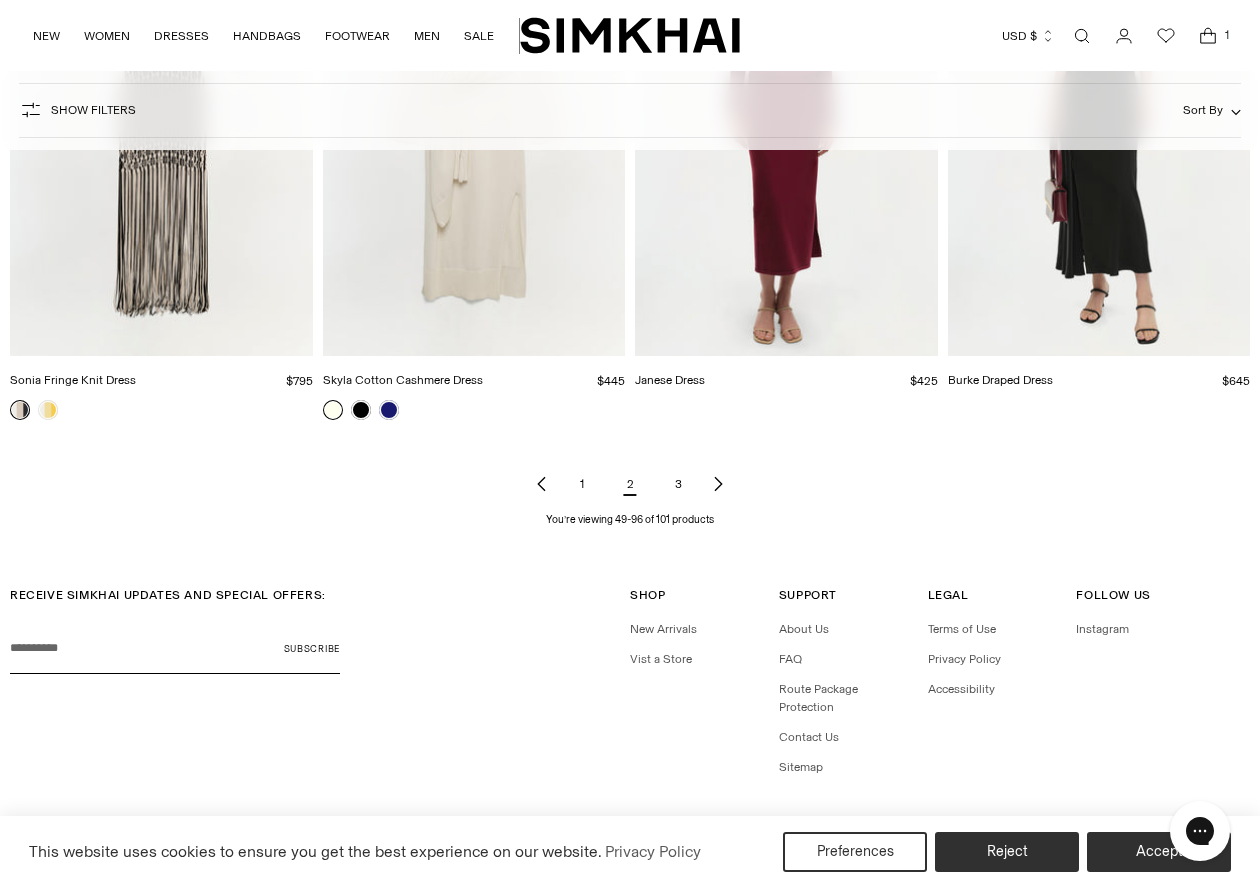 scroll, scrollTop: 6542, scrollLeft: 0, axis: vertical 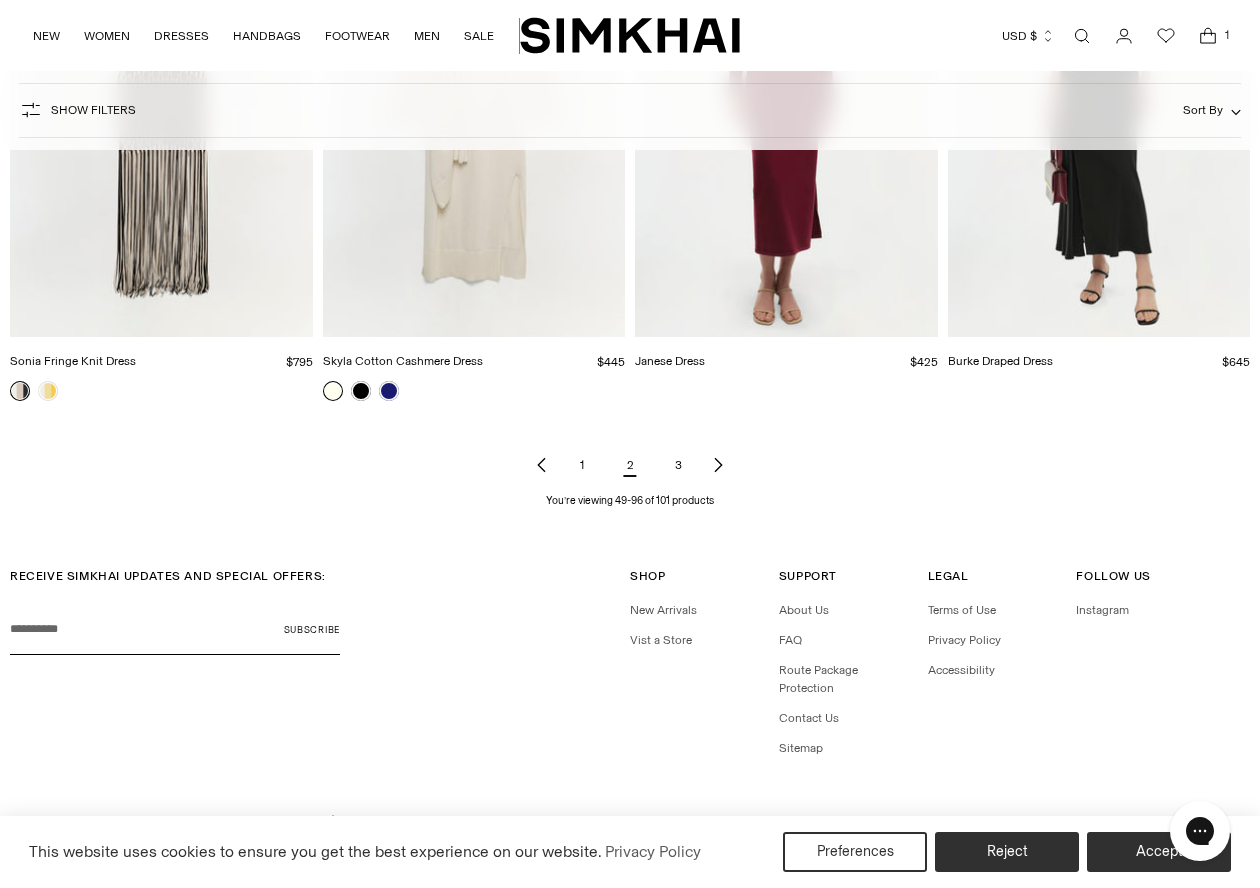 click on "3" at bounding box center [678, 465] 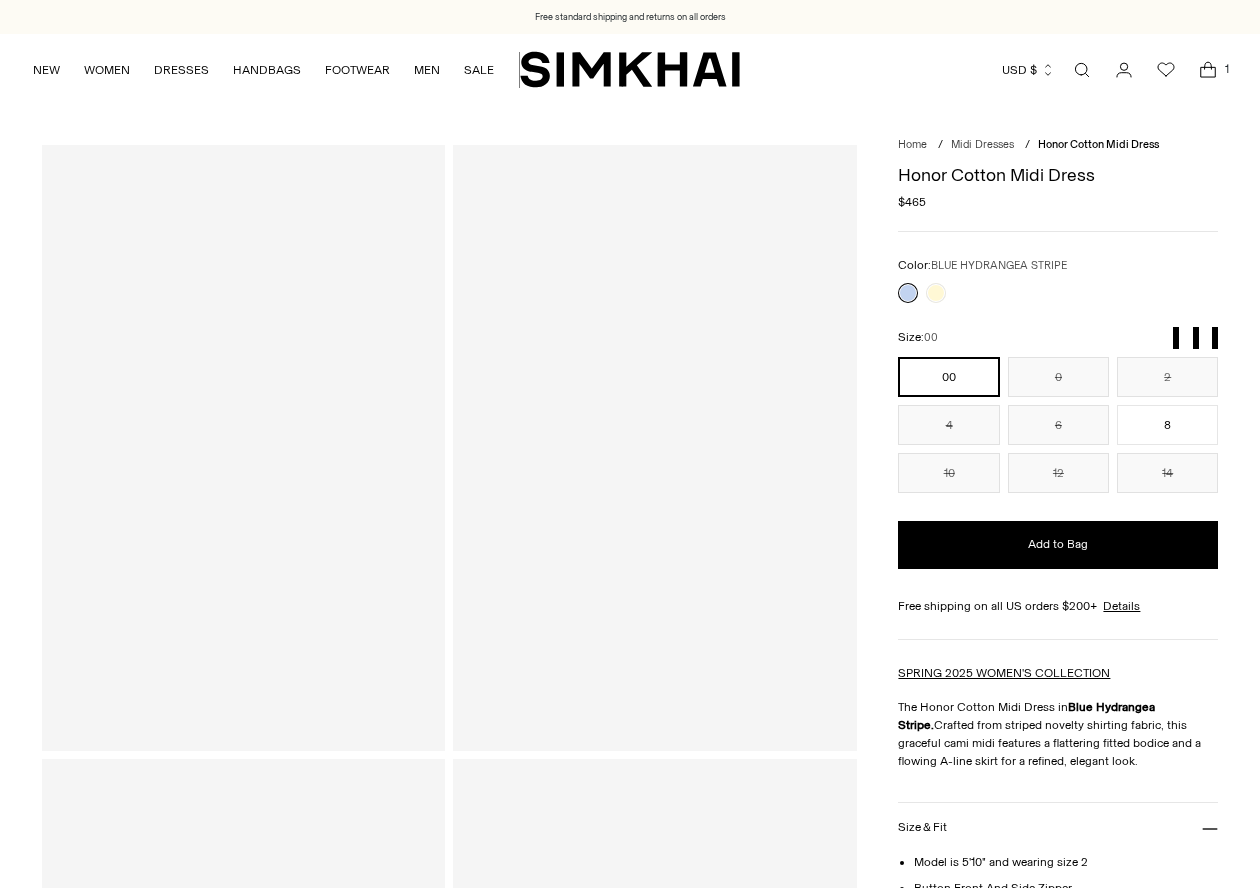 scroll, scrollTop: 0, scrollLeft: 0, axis: both 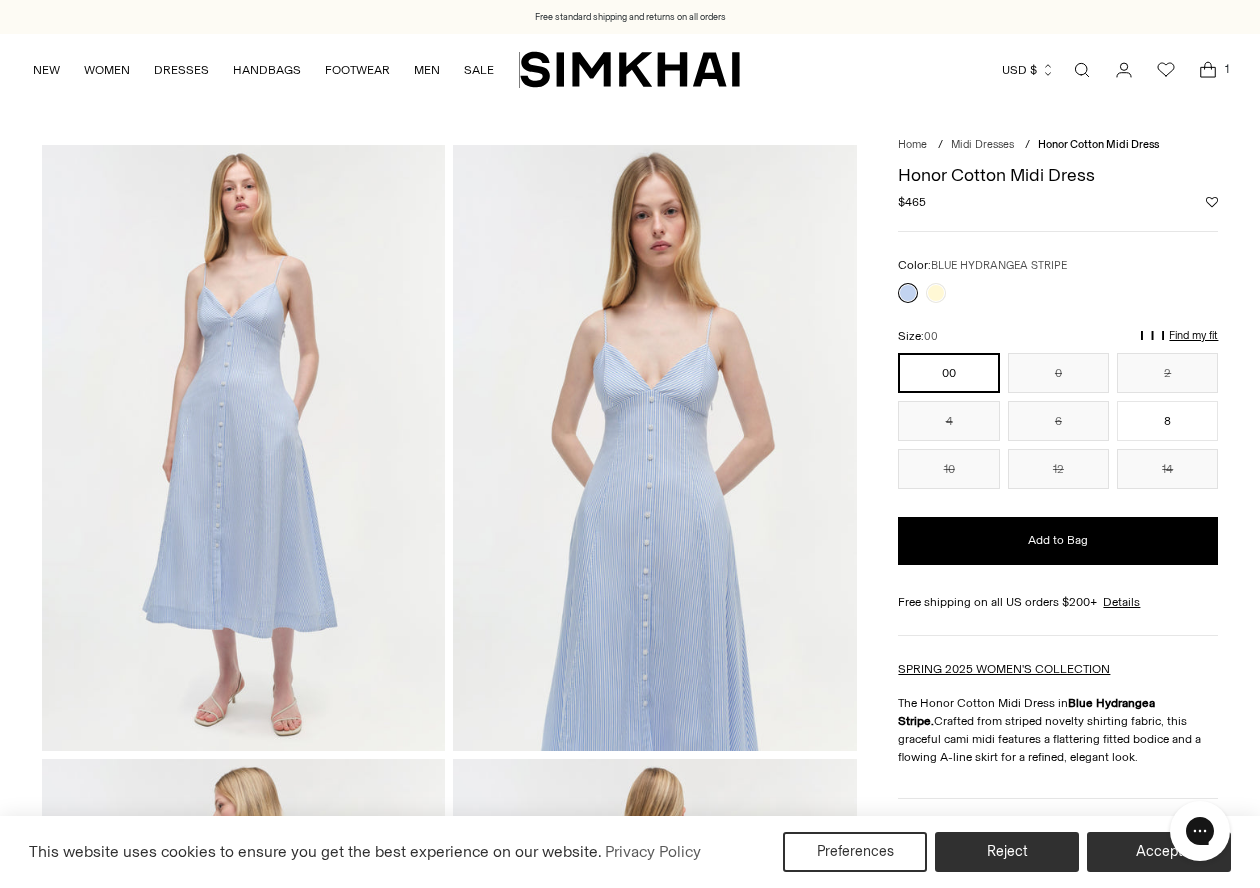 click at bounding box center [244, 447] 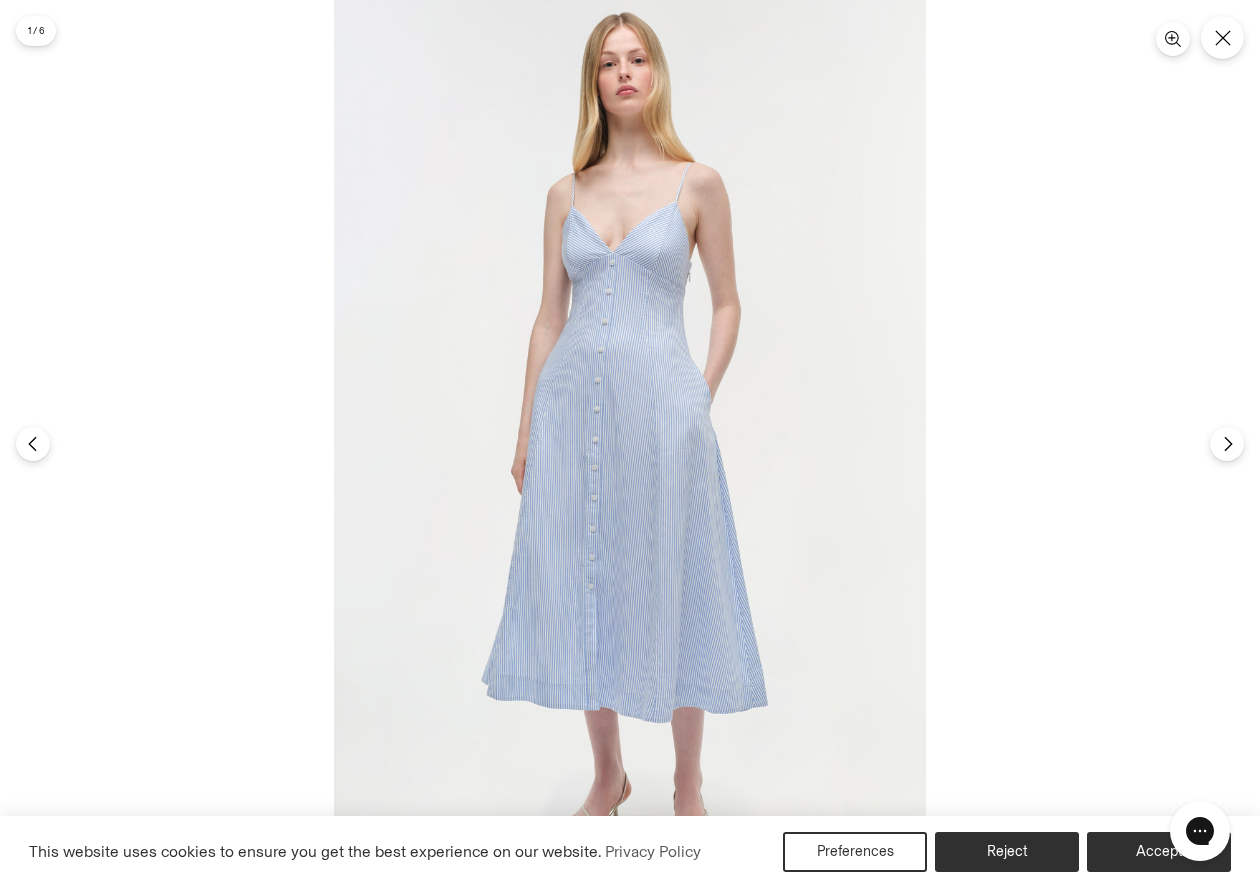 click at bounding box center [630, 444] 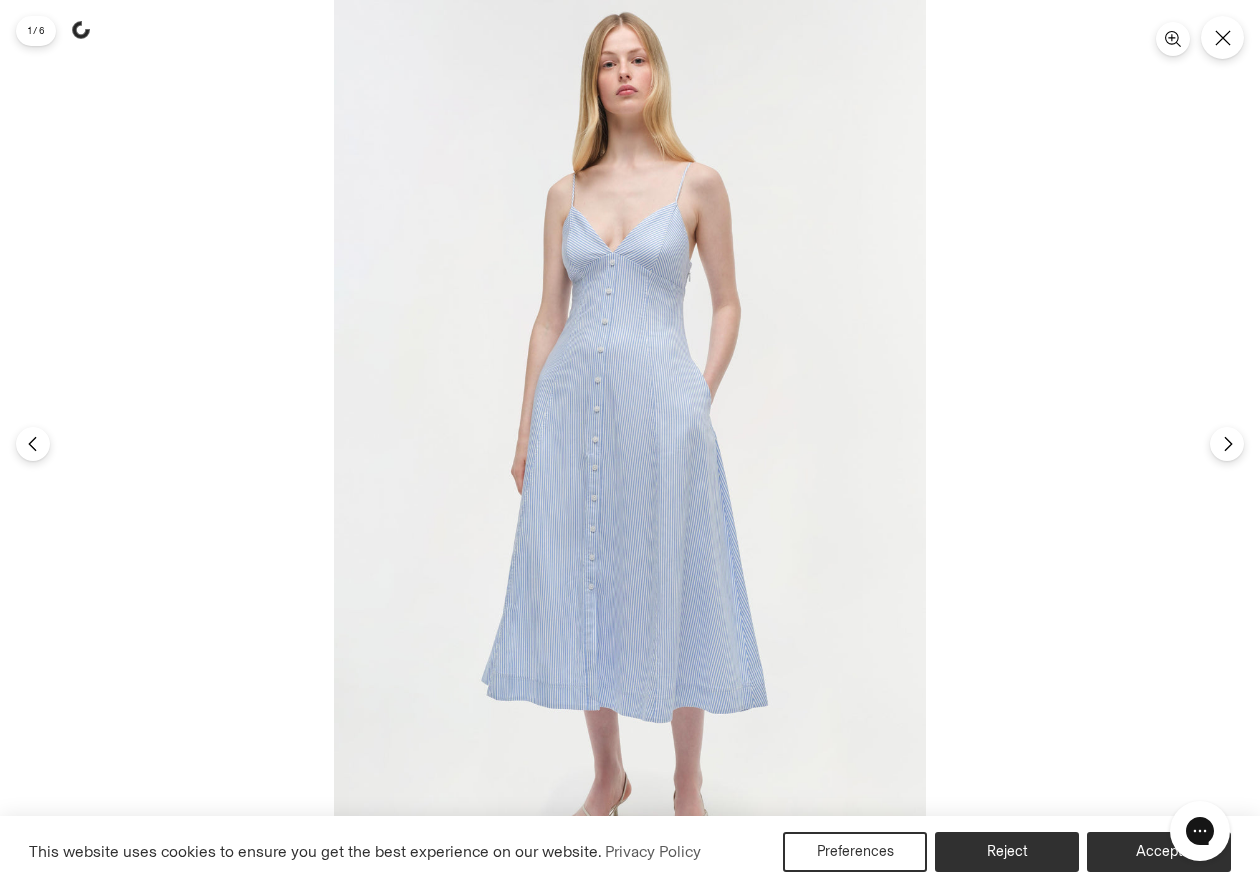 click at bounding box center [334, 0] 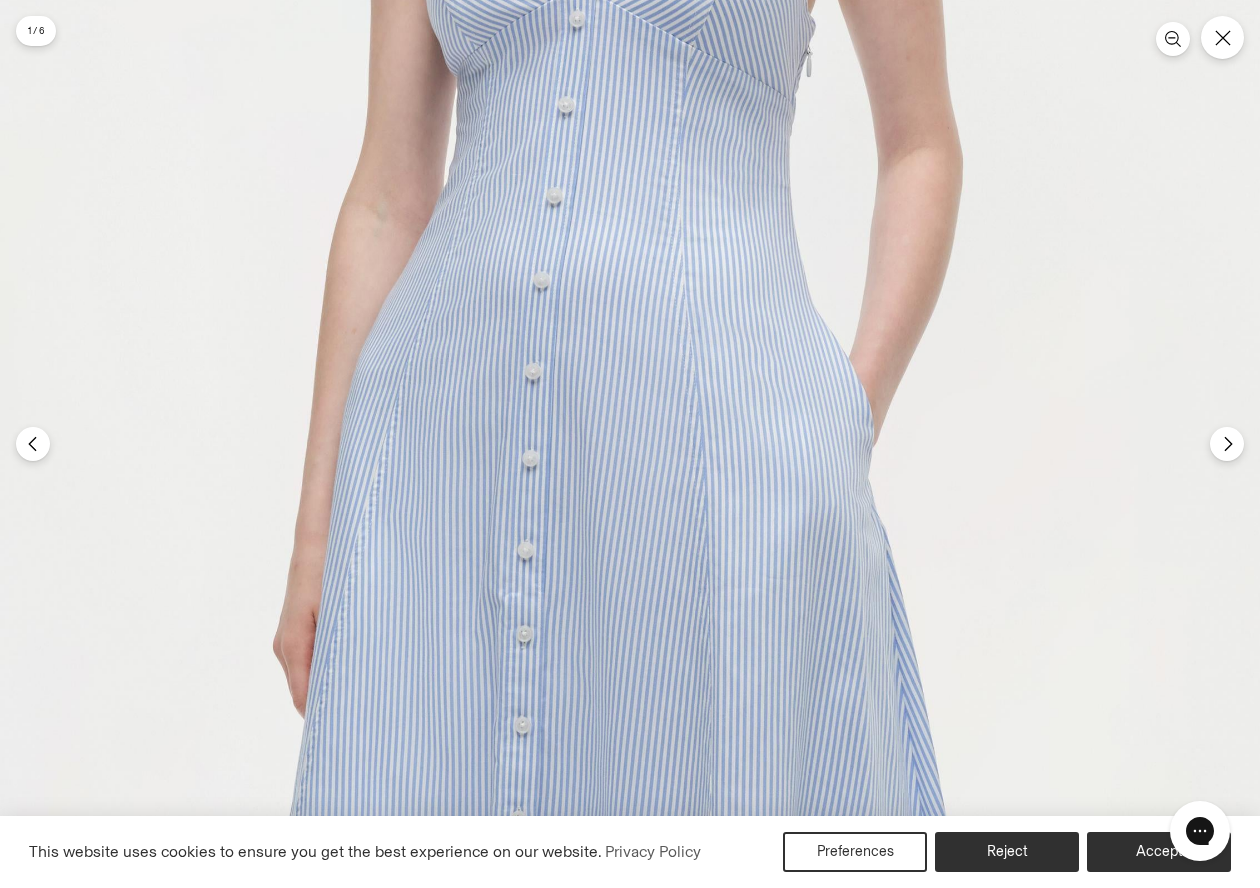 click at bounding box center [630, 564] 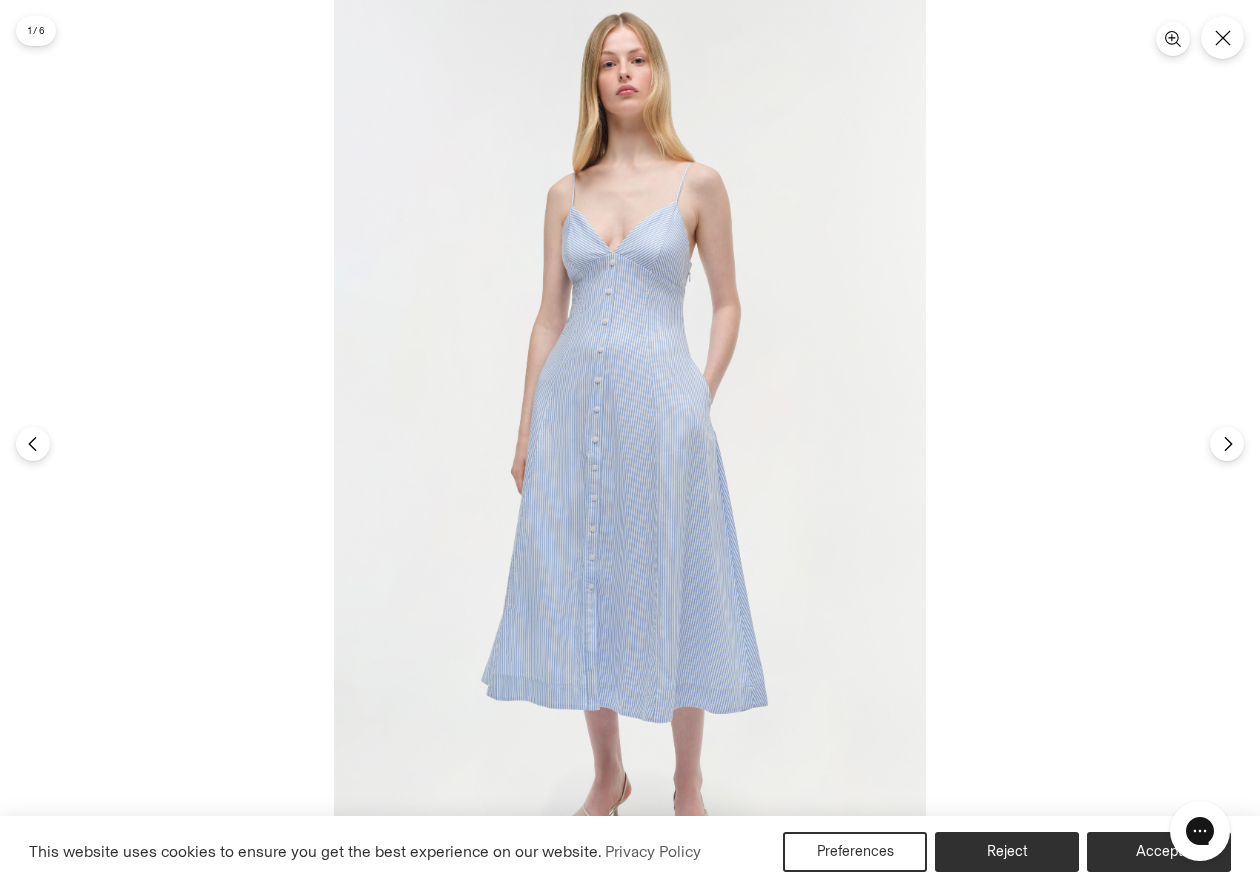 click at bounding box center [630, 444] 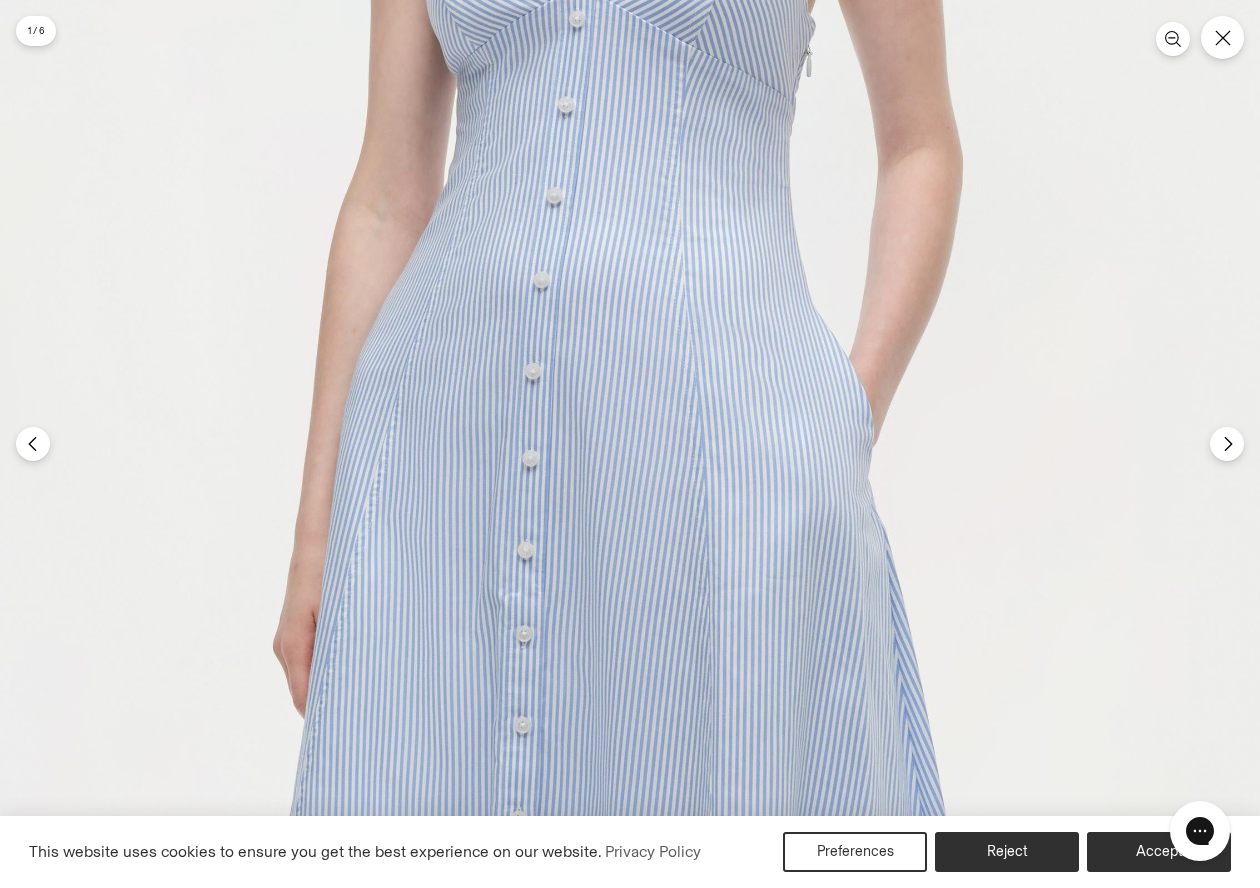 click at bounding box center [630, 564] 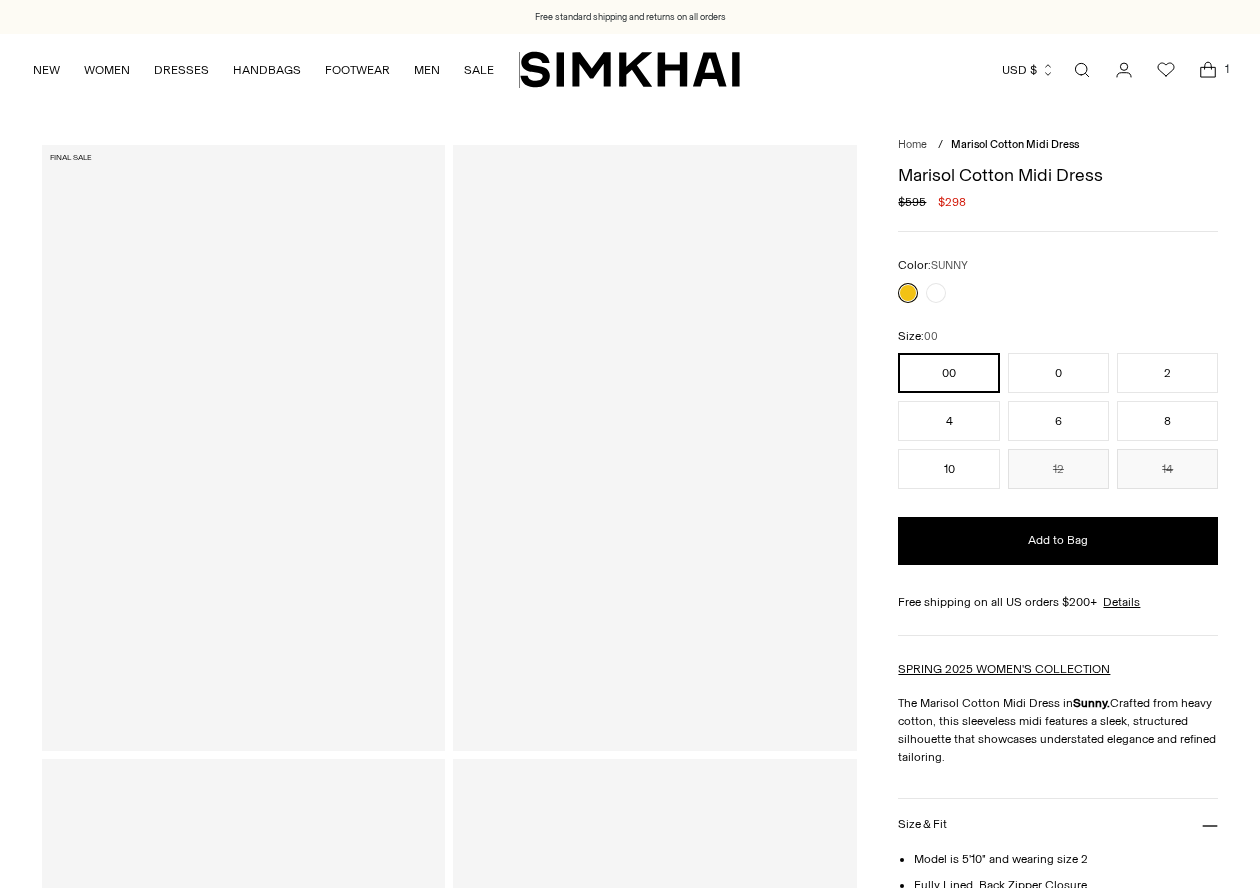 scroll, scrollTop: 0, scrollLeft: 0, axis: both 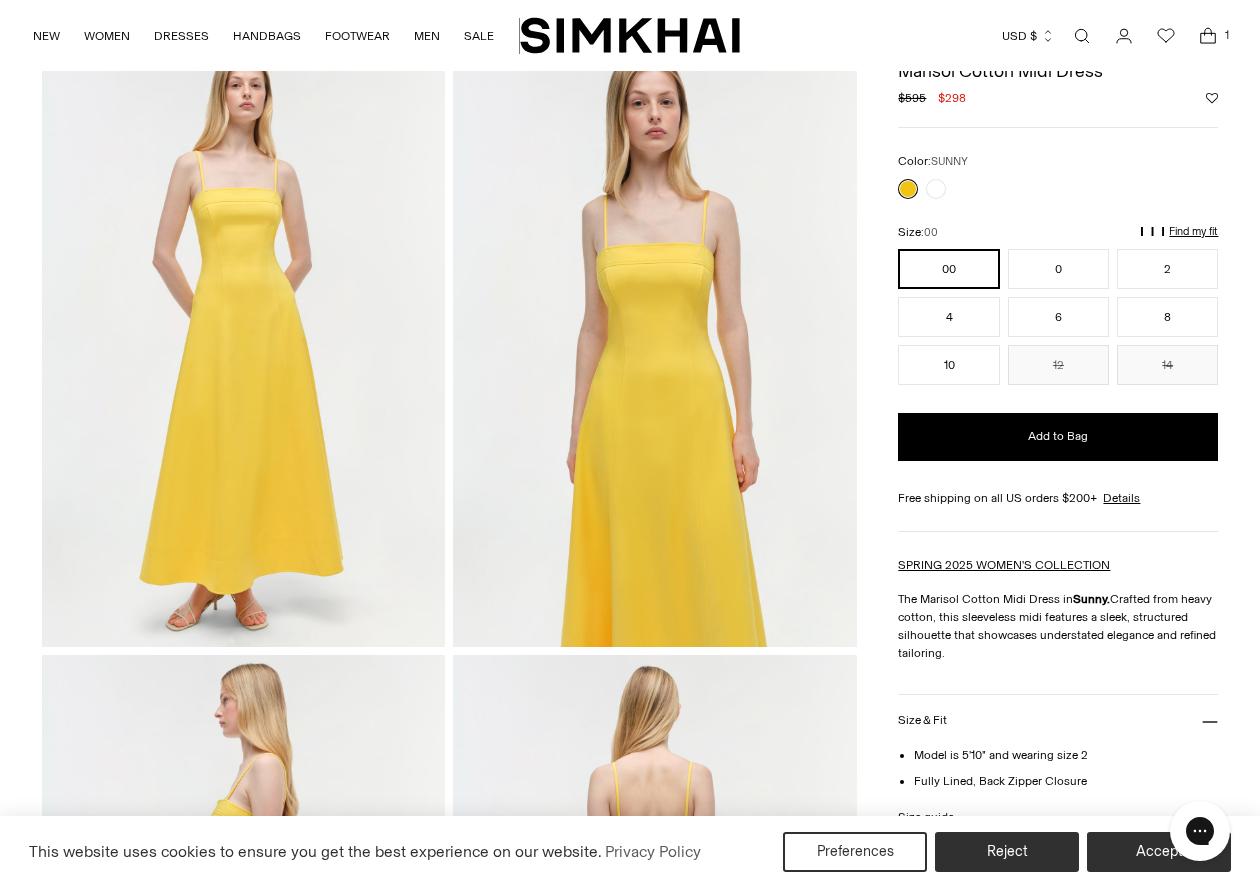 click at bounding box center (922, 189) 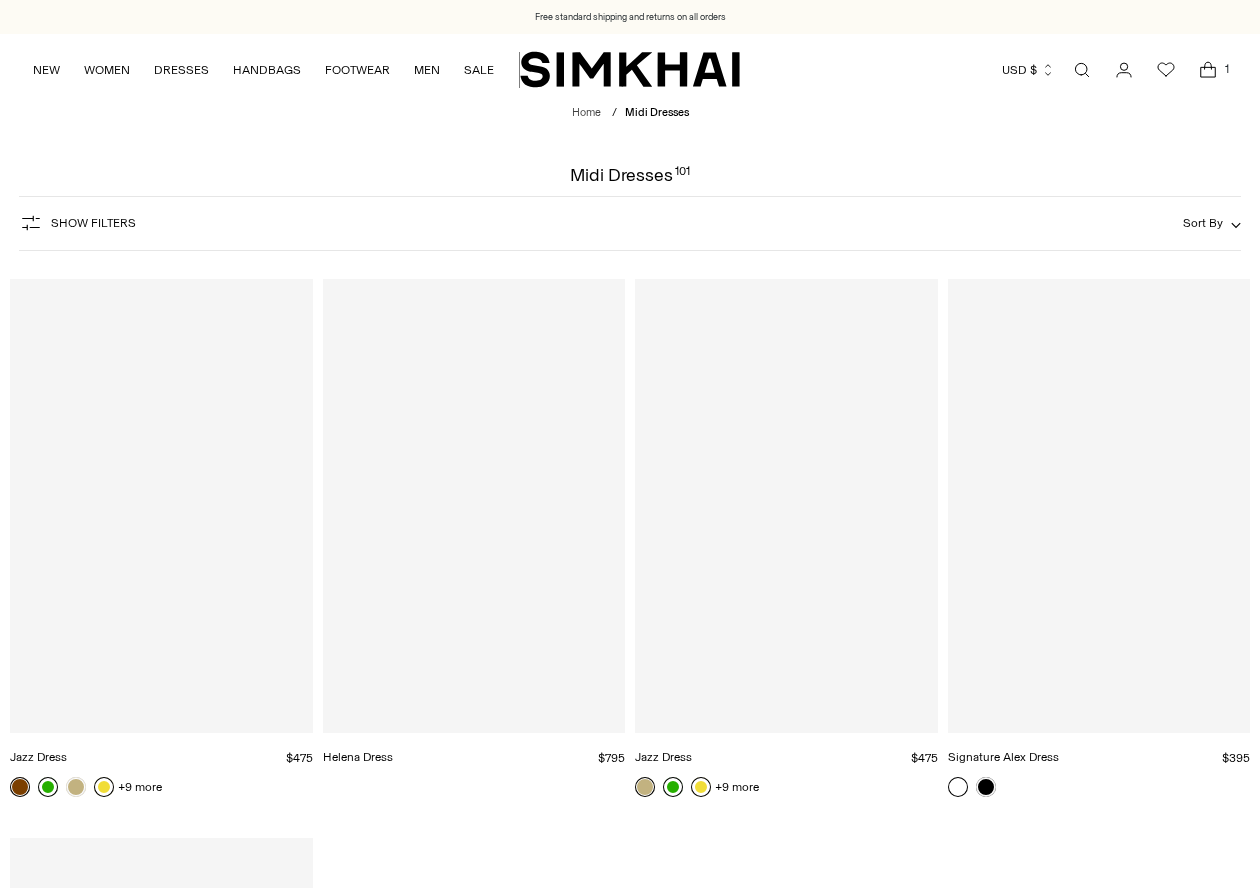 scroll, scrollTop: 0, scrollLeft: 0, axis: both 